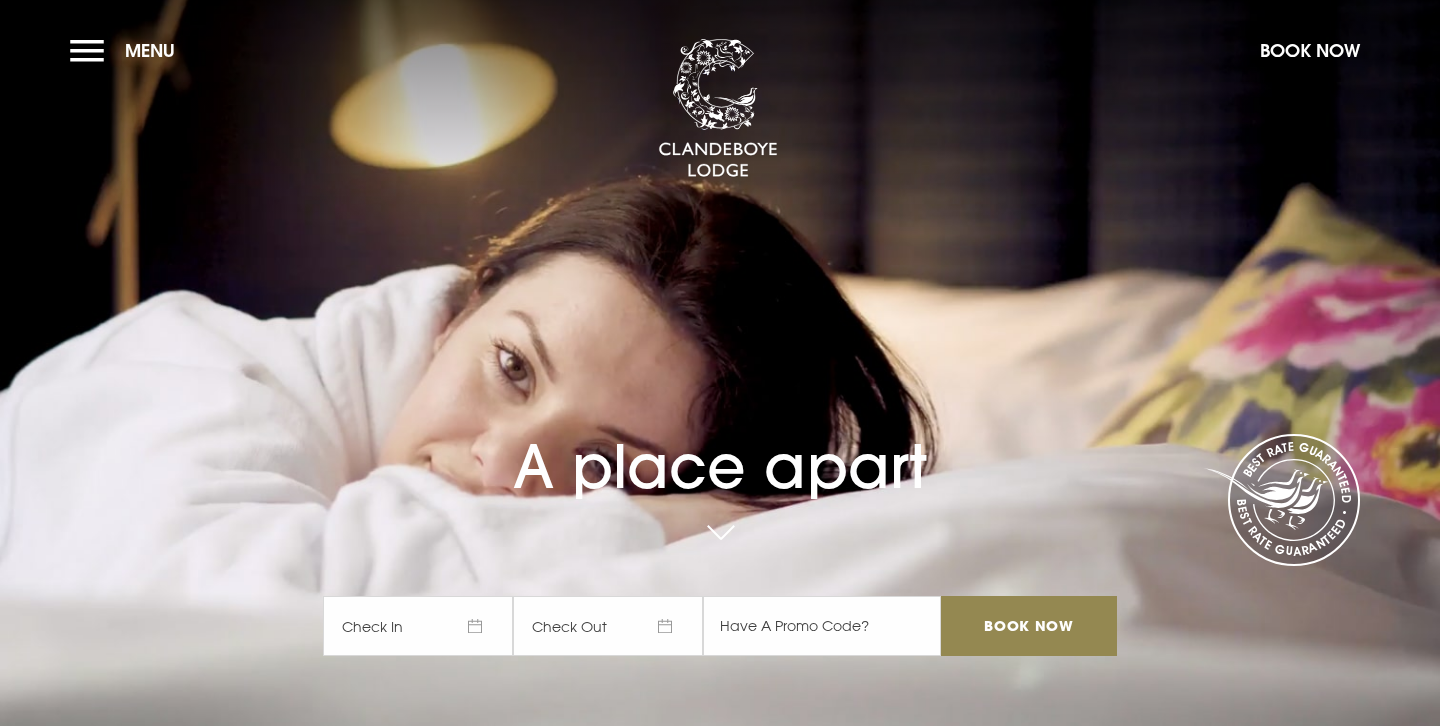 scroll, scrollTop: 0, scrollLeft: 0, axis: both 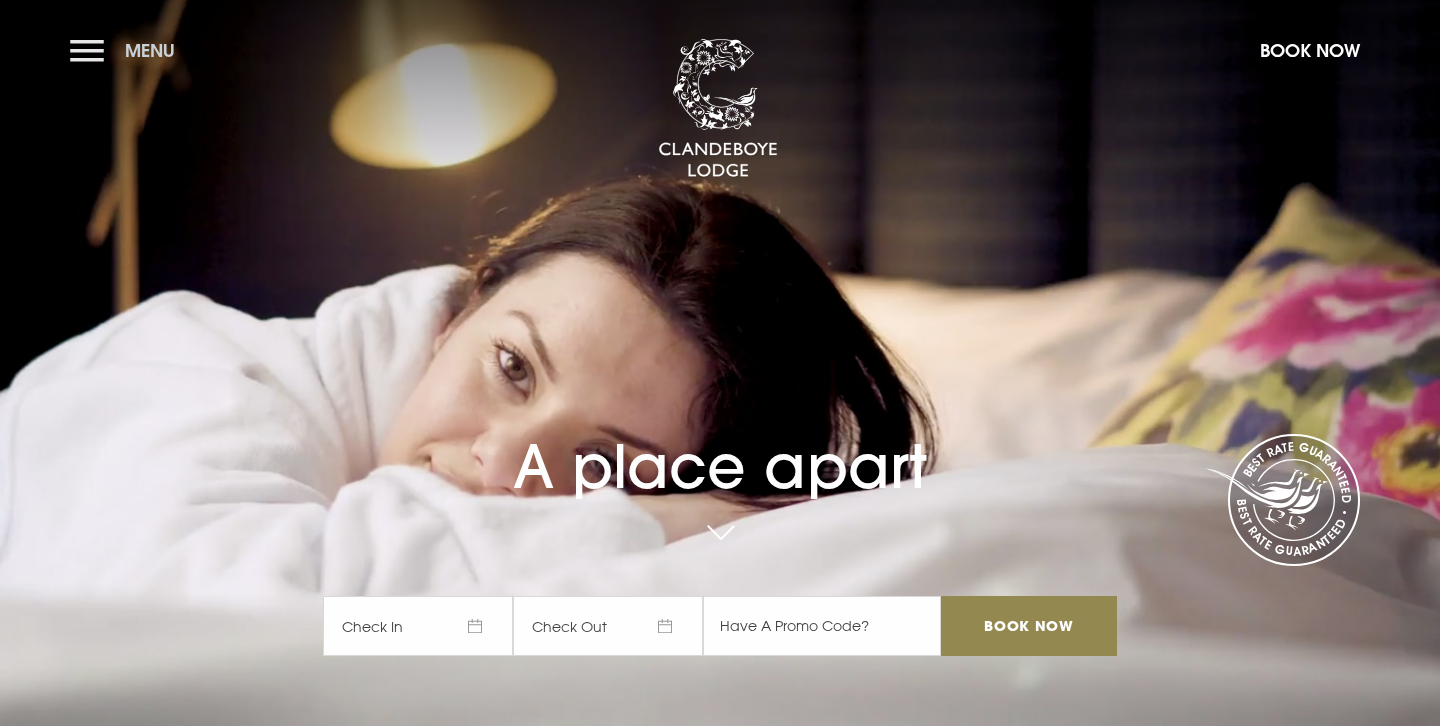 click on "Menu" at bounding box center [127, 50] 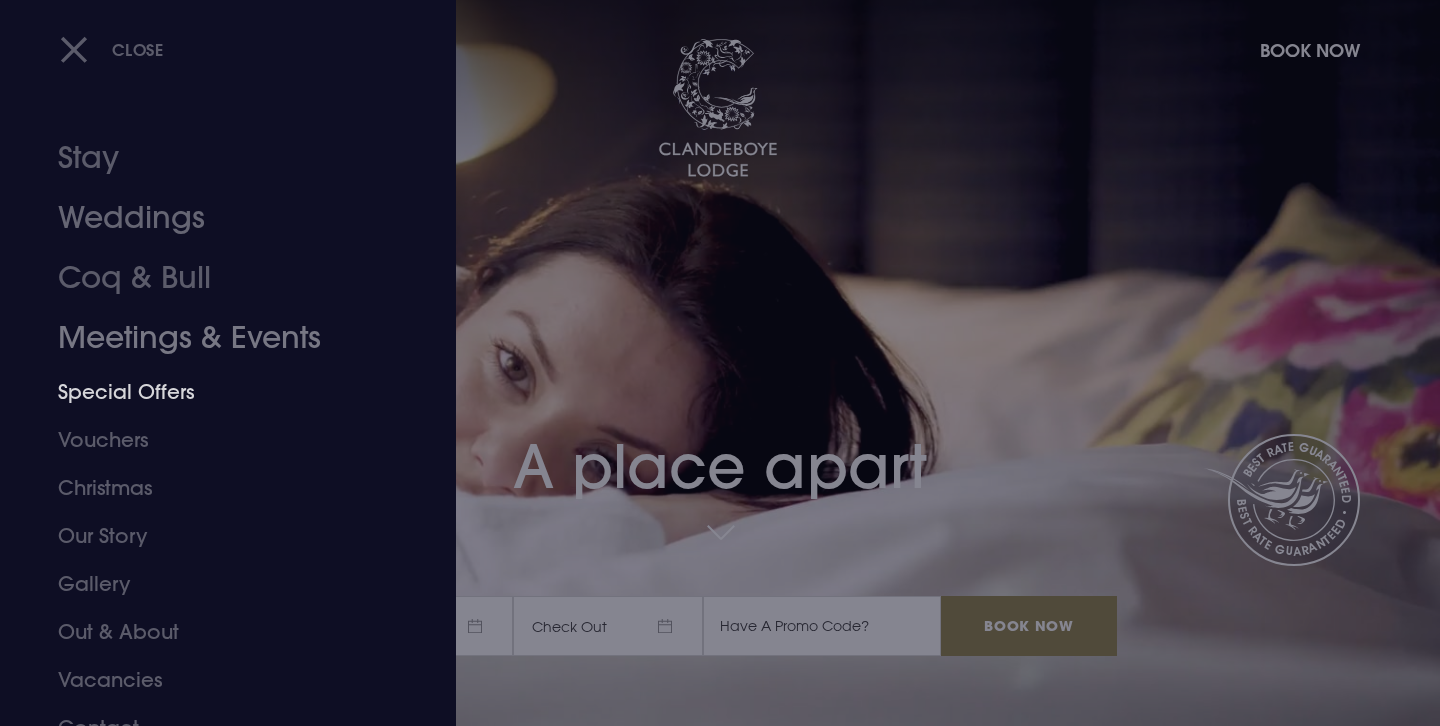 click on "Meetings & Events" at bounding box center [216, 338] 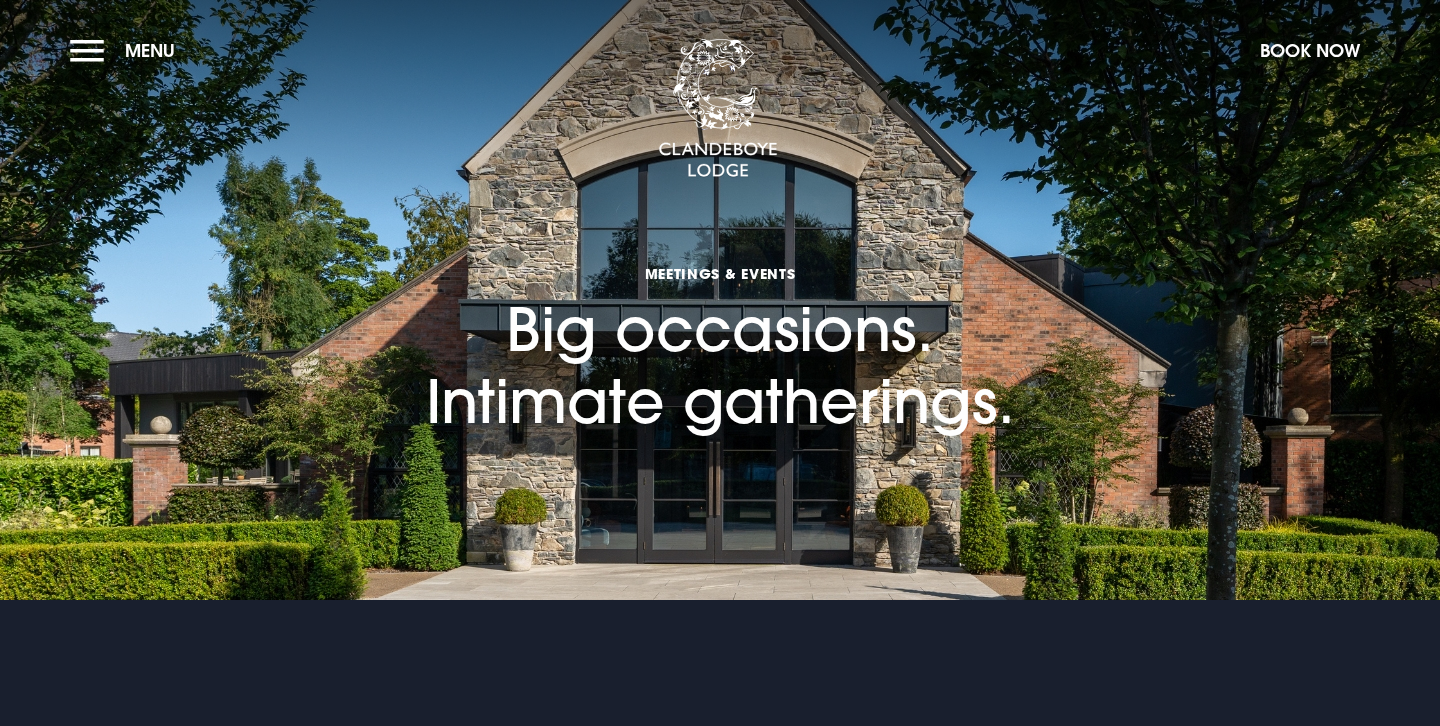 scroll, scrollTop: 0, scrollLeft: 0, axis: both 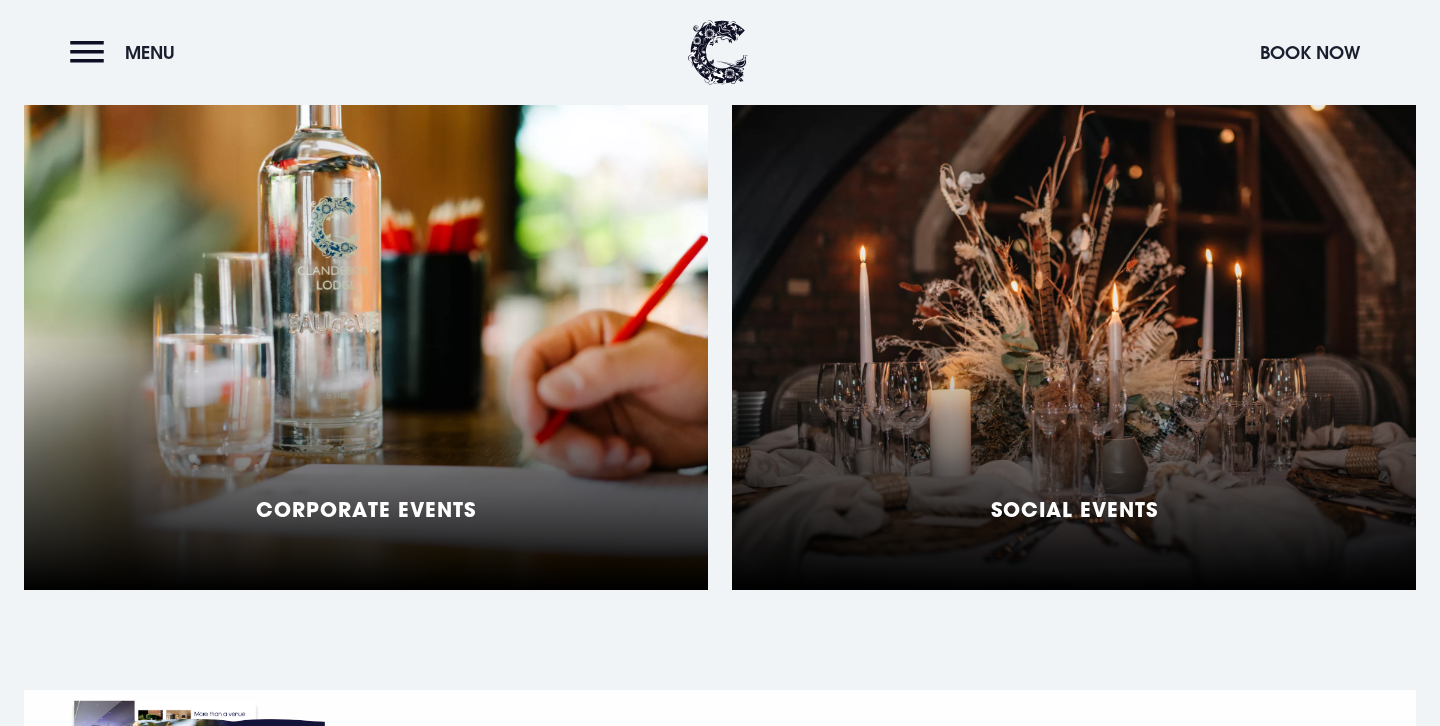 click on "Corporate Events" at bounding box center (366, 340) 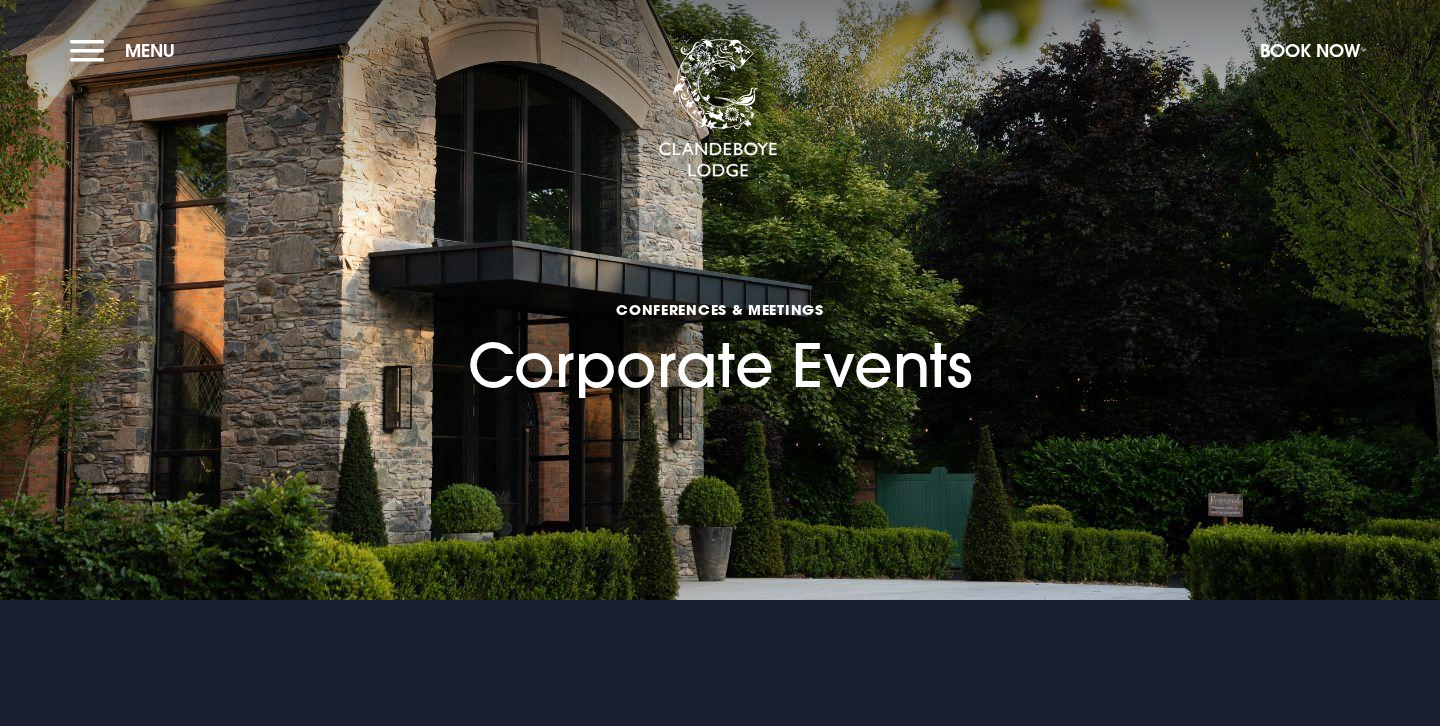 scroll, scrollTop: 0, scrollLeft: 0, axis: both 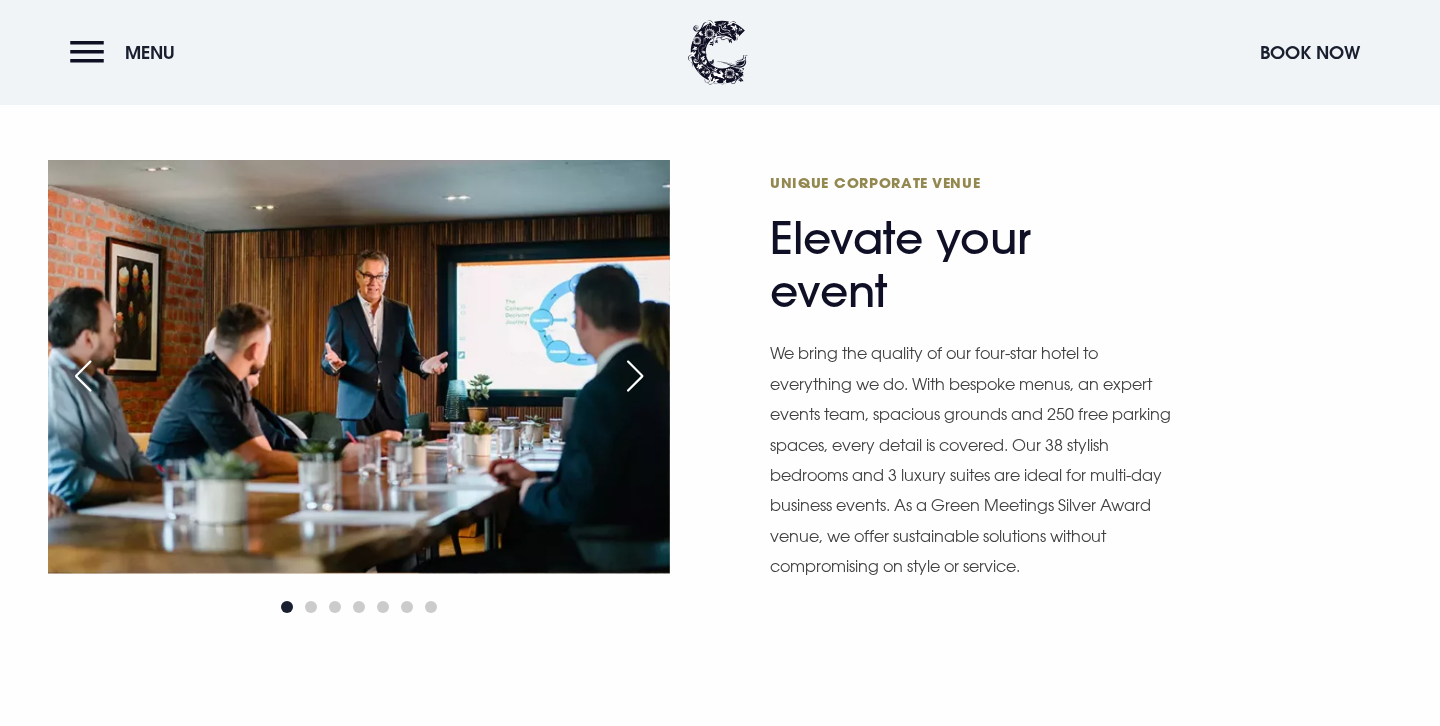 click at bounding box center (635, 376) 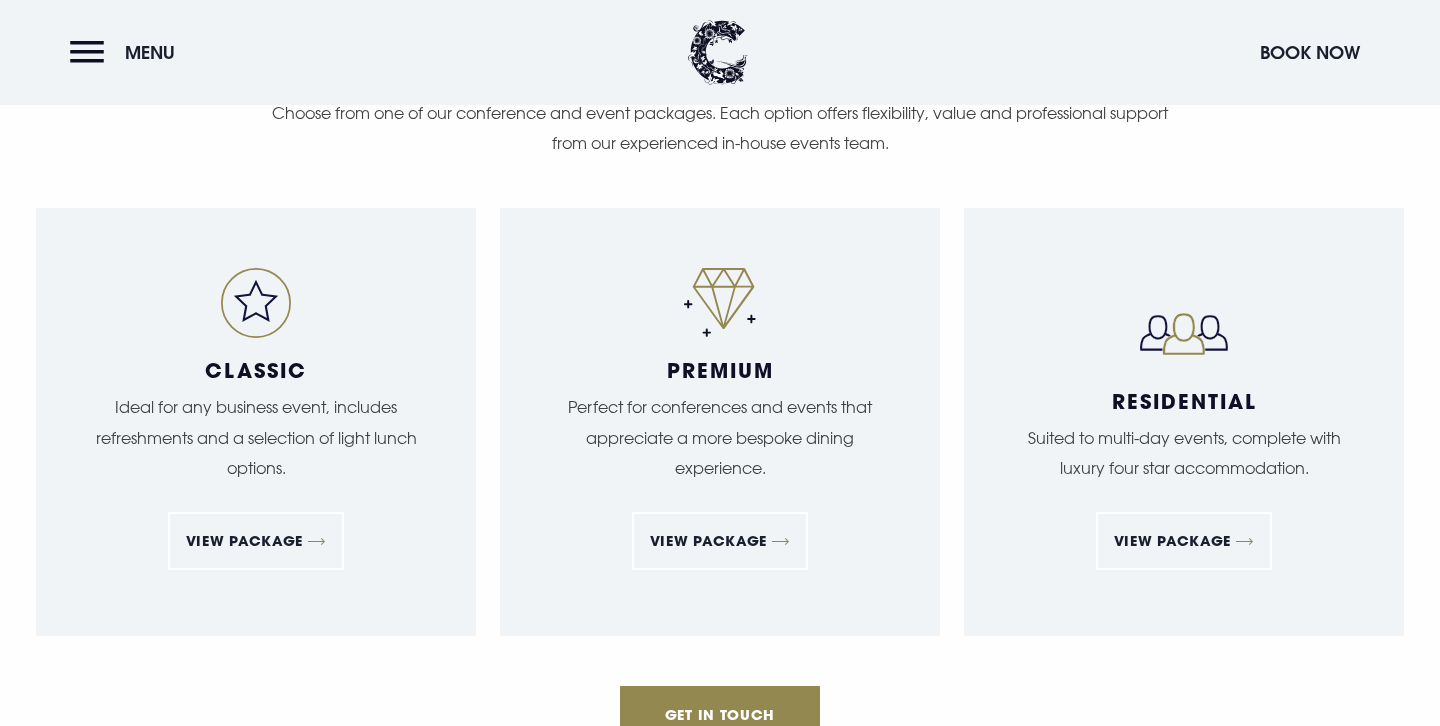 scroll, scrollTop: 3115, scrollLeft: 0, axis: vertical 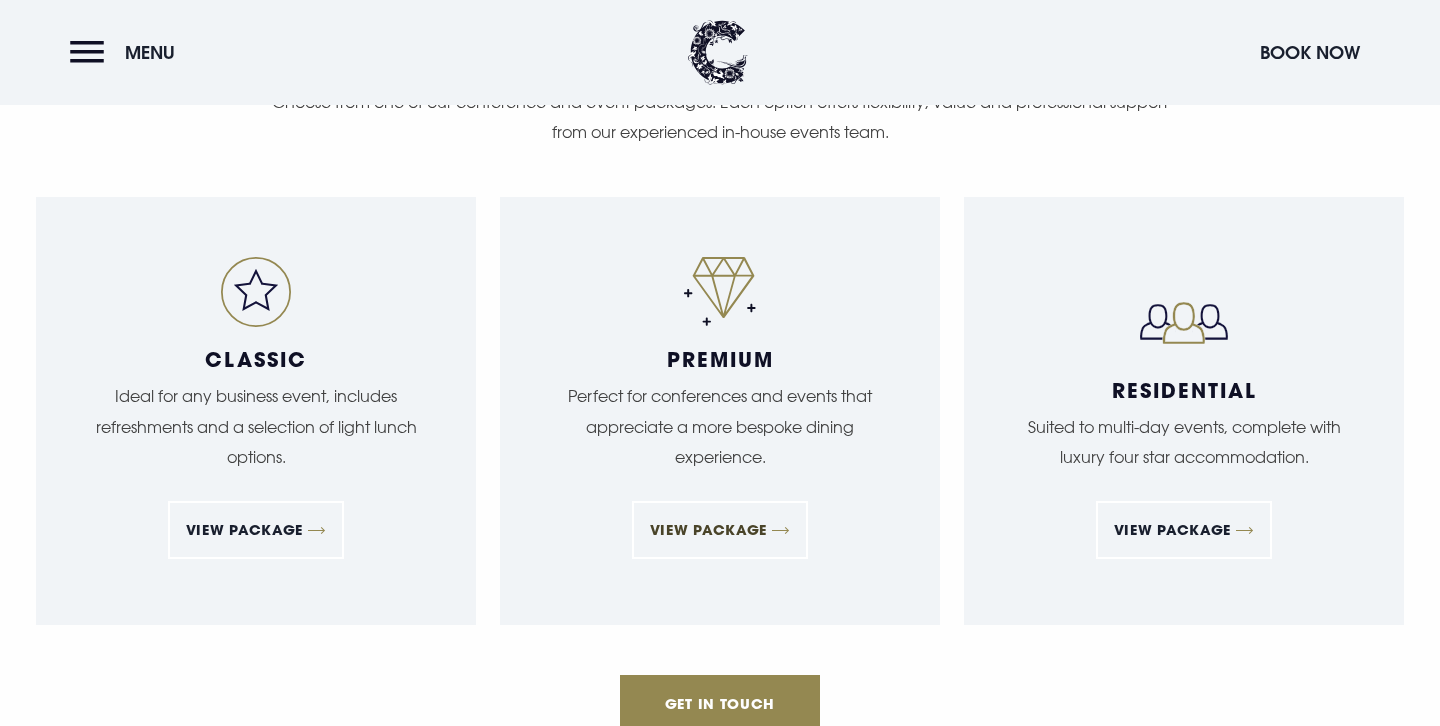 click on "View Package" at bounding box center [720, 530] 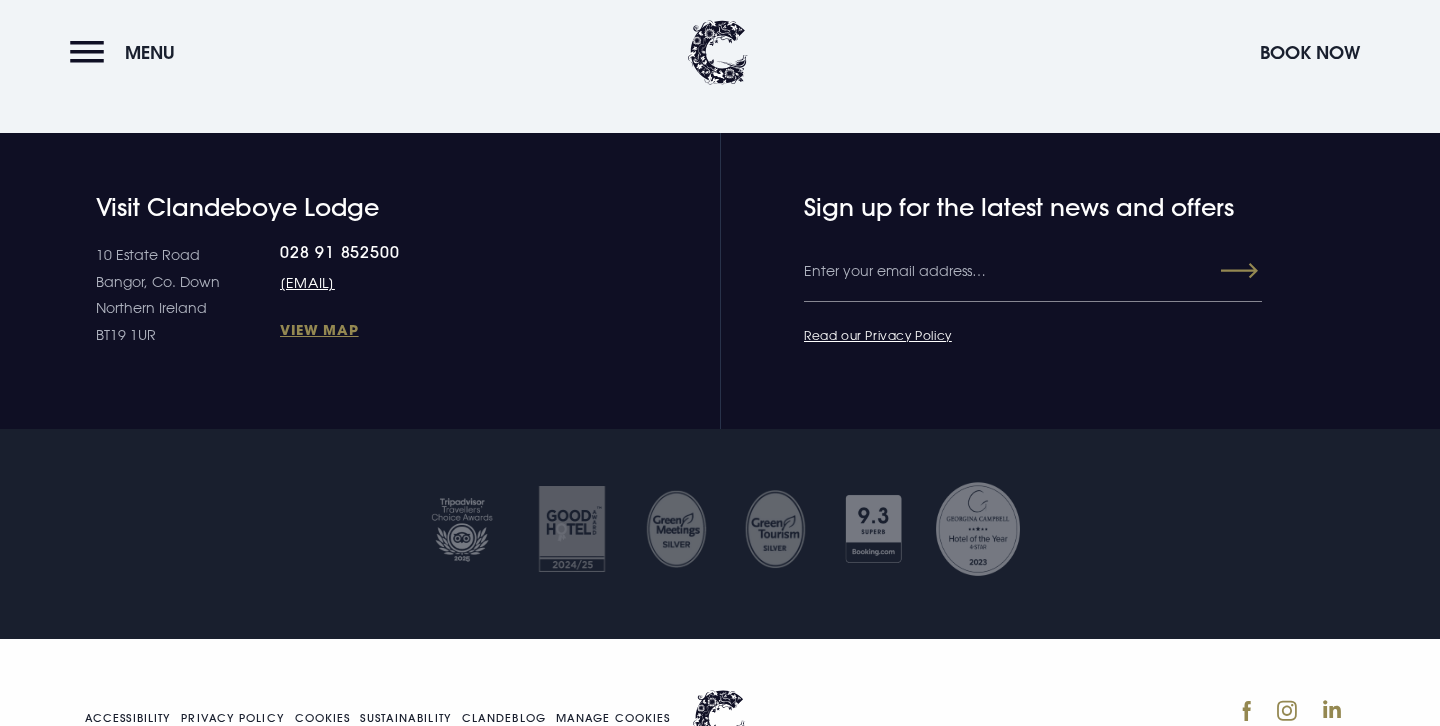 scroll, scrollTop: 0, scrollLeft: 0, axis: both 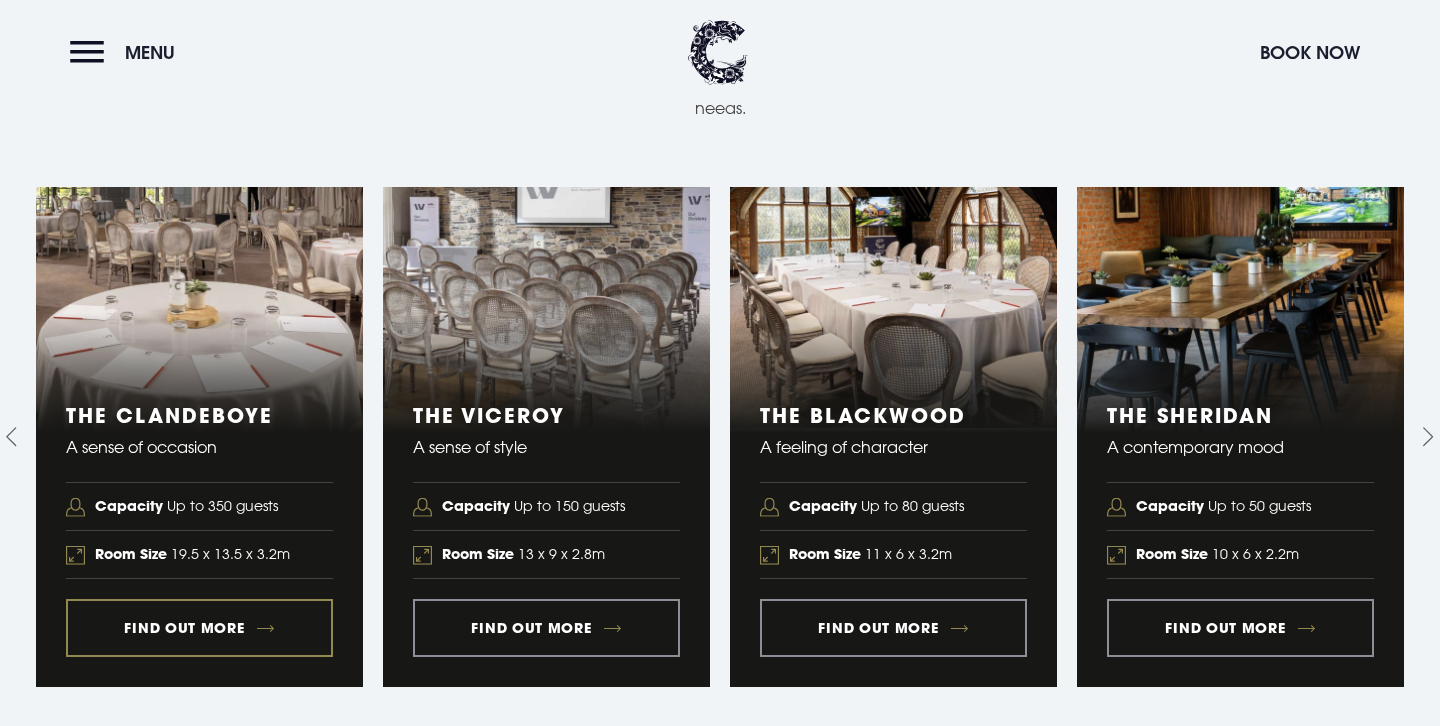 click at bounding box center (199, 436) 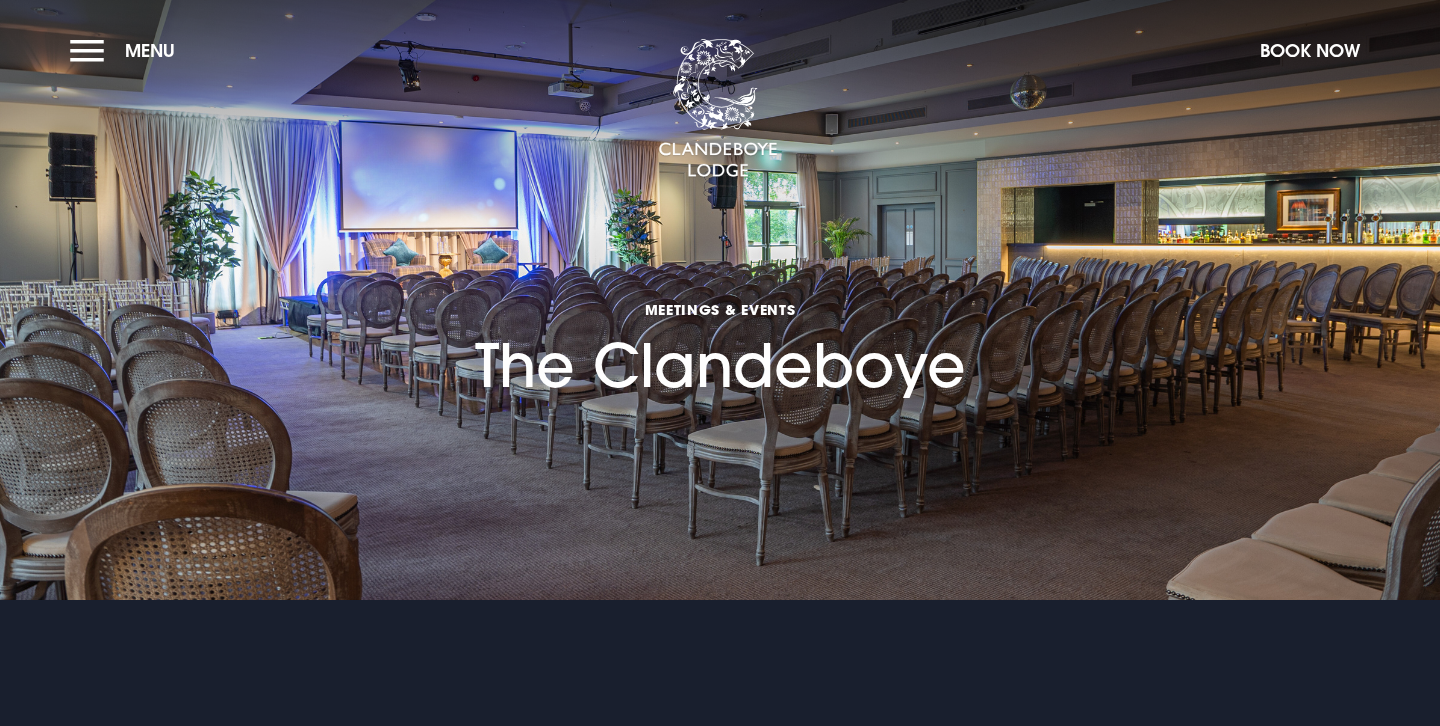 scroll, scrollTop: 0, scrollLeft: 0, axis: both 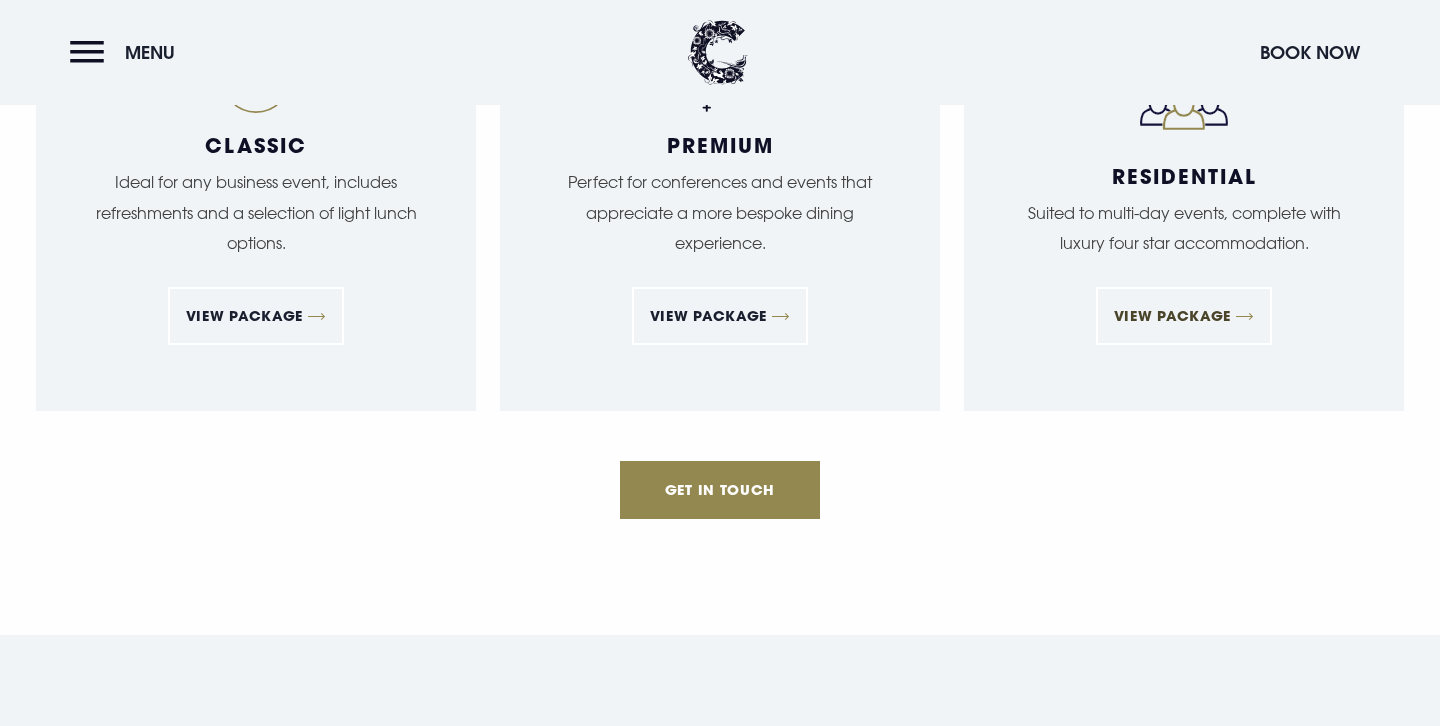 click on "View Package" at bounding box center [1184, 316] 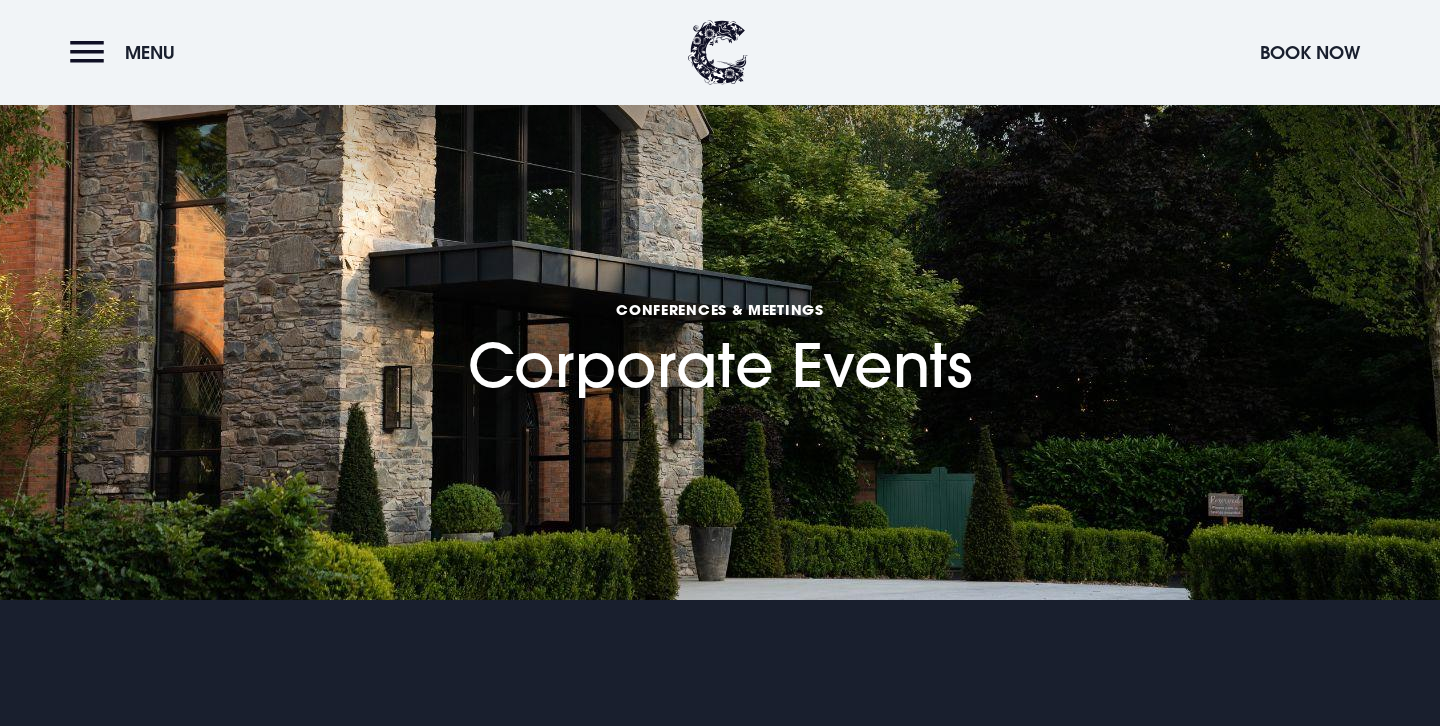 scroll, scrollTop: 5550, scrollLeft: 0, axis: vertical 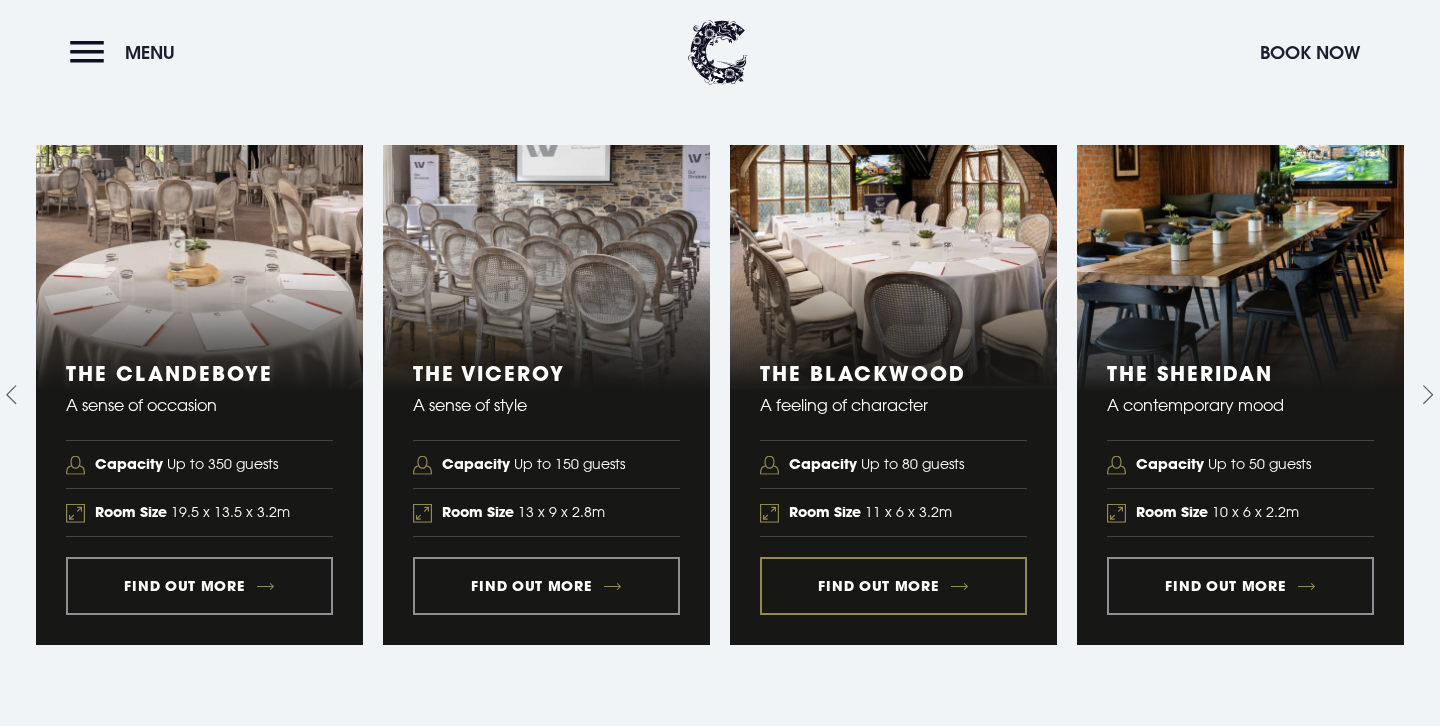 click at bounding box center [893, 394] 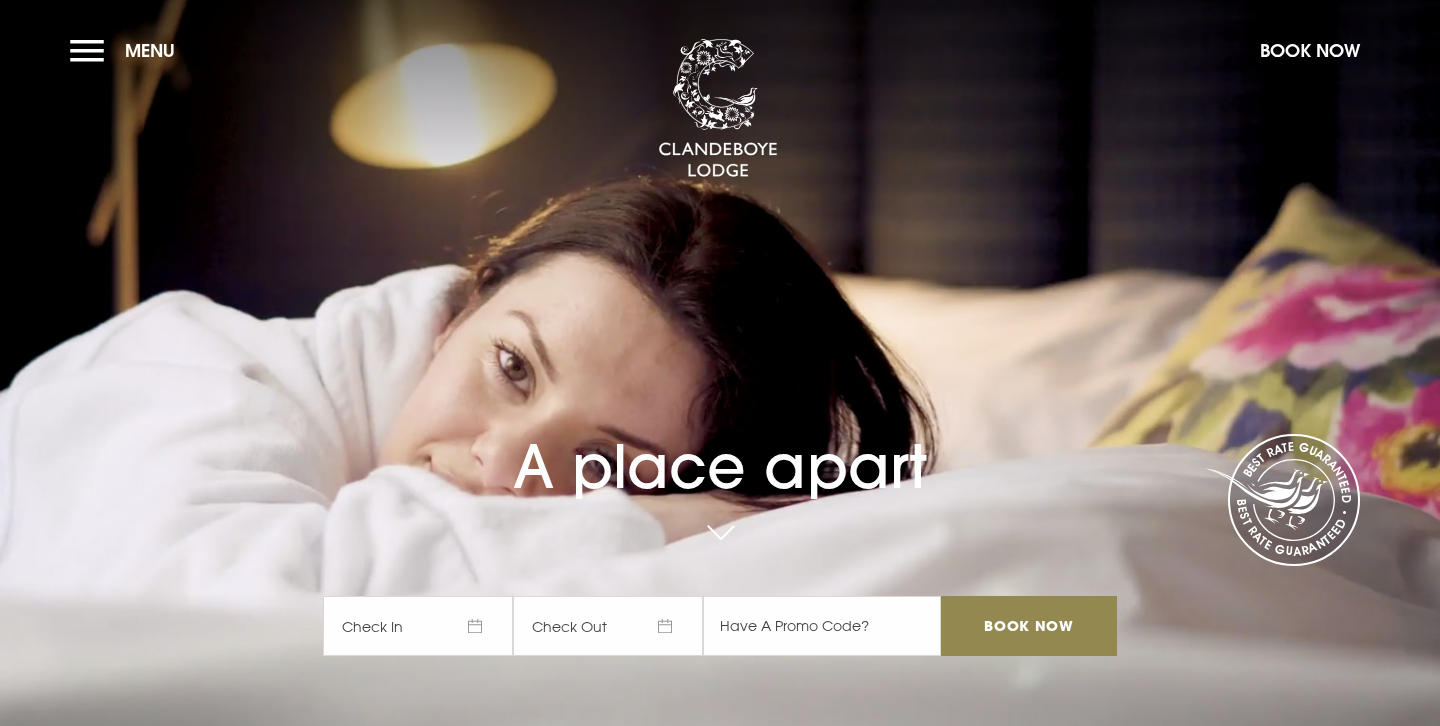 scroll, scrollTop: 0, scrollLeft: 0, axis: both 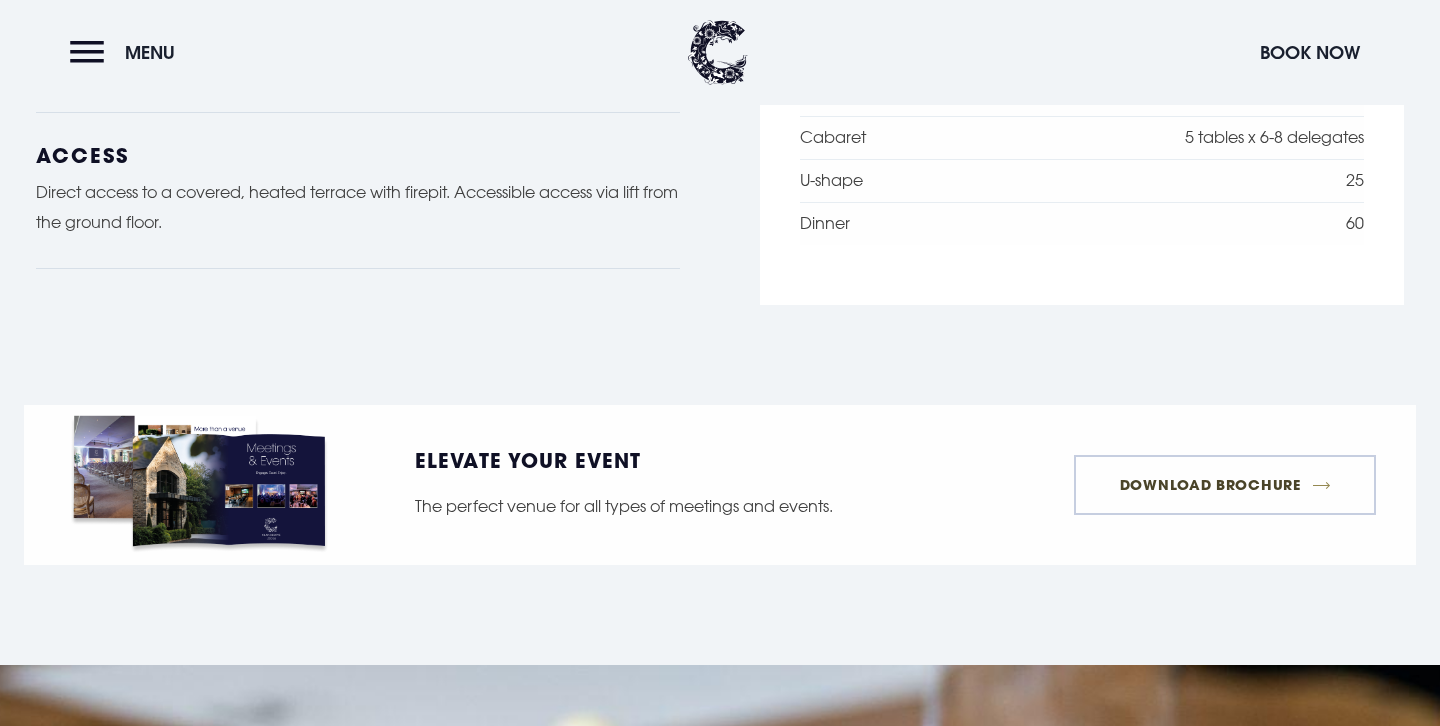 click on "Download Brochure" at bounding box center (1225, 485) 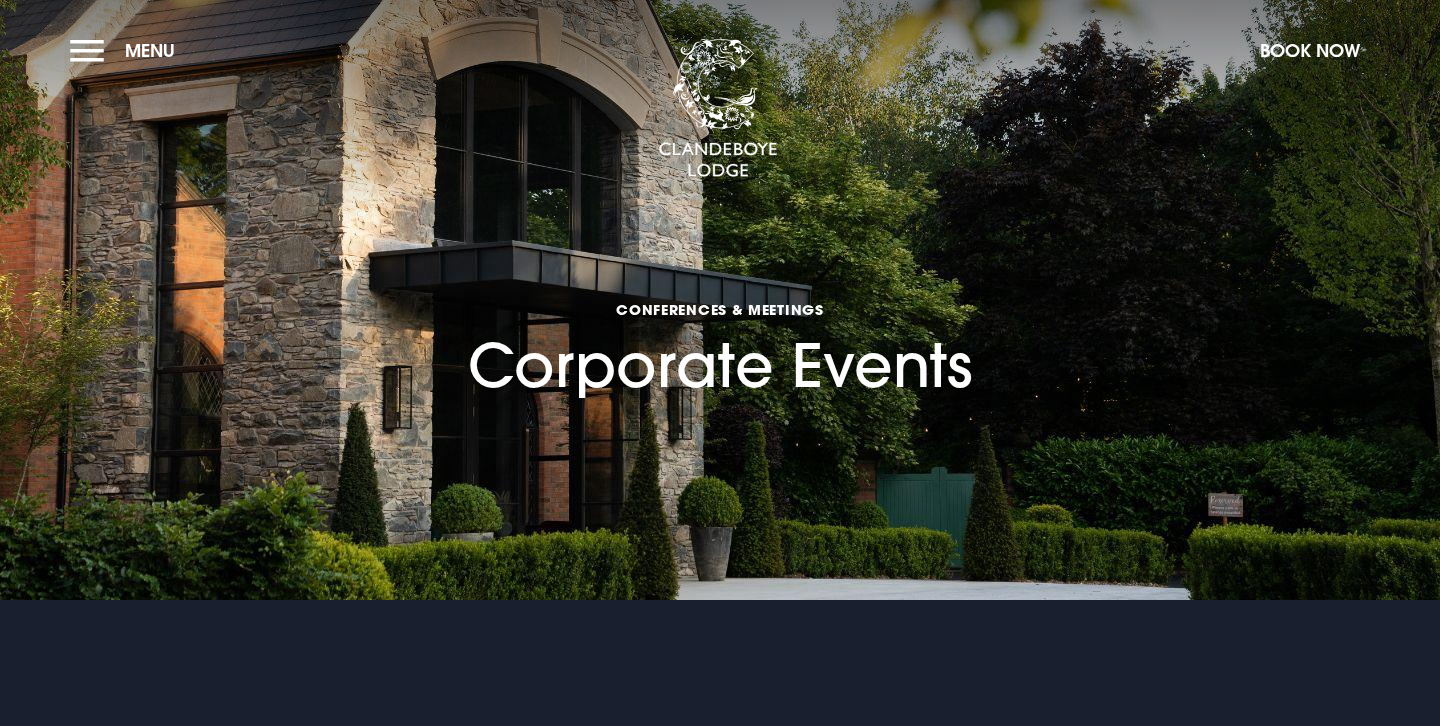 scroll, scrollTop: 0, scrollLeft: 0, axis: both 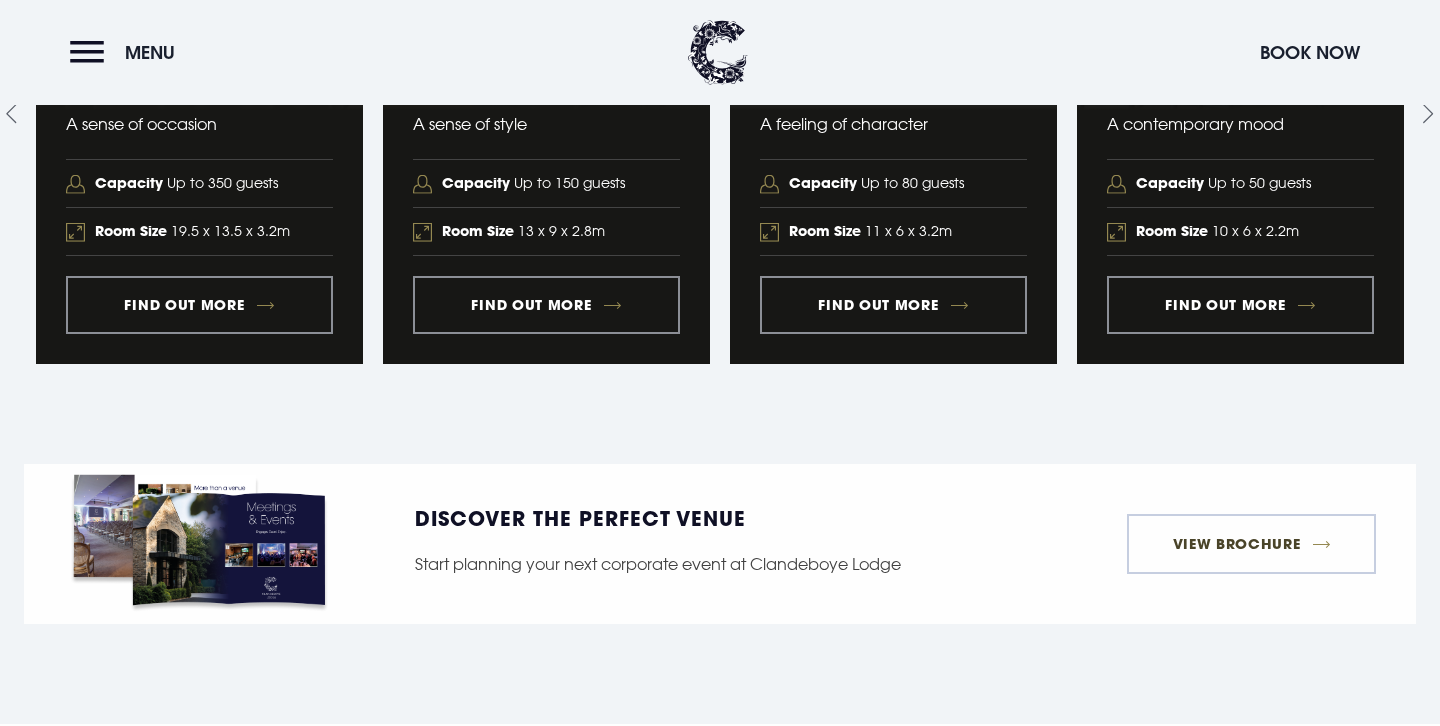 click on "View Brochure" at bounding box center [1251, 544] 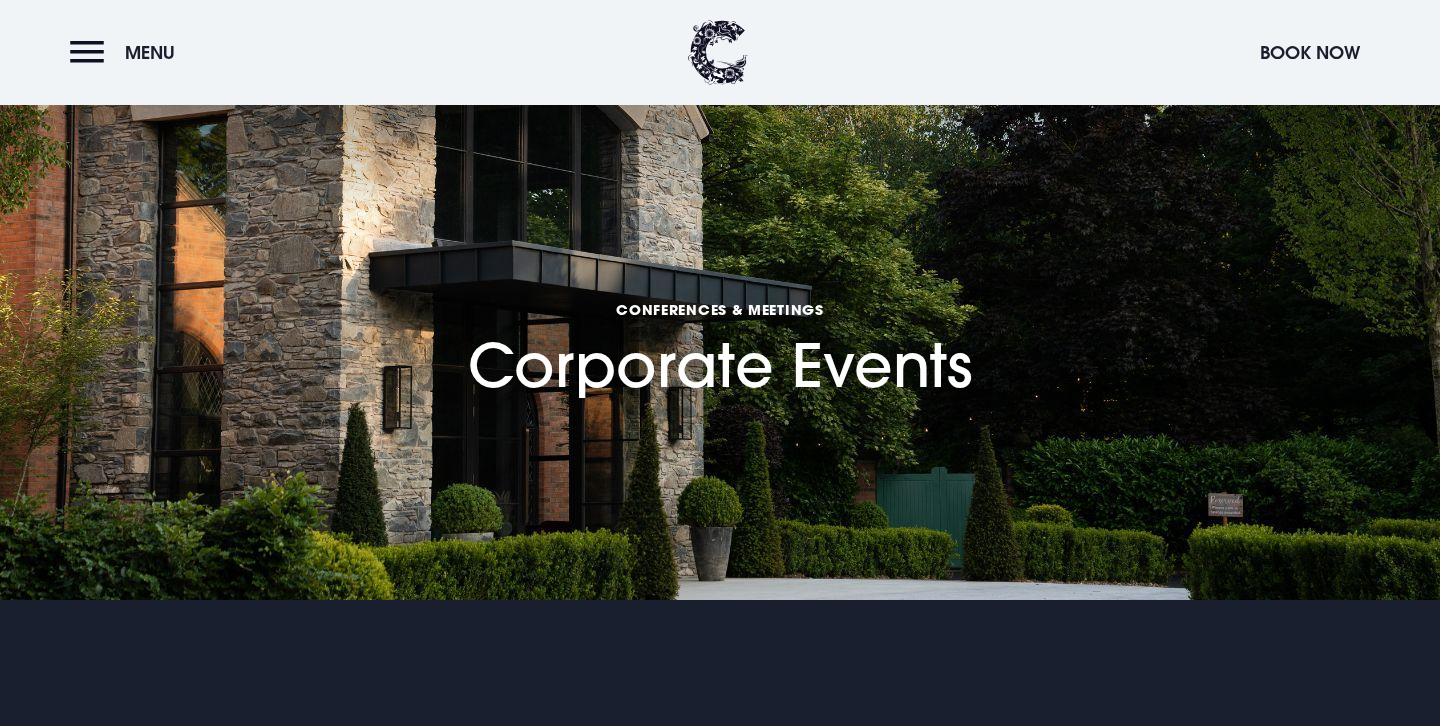 scroll, scrollTop: 2053, scrollLeft: 0, axis: vertical 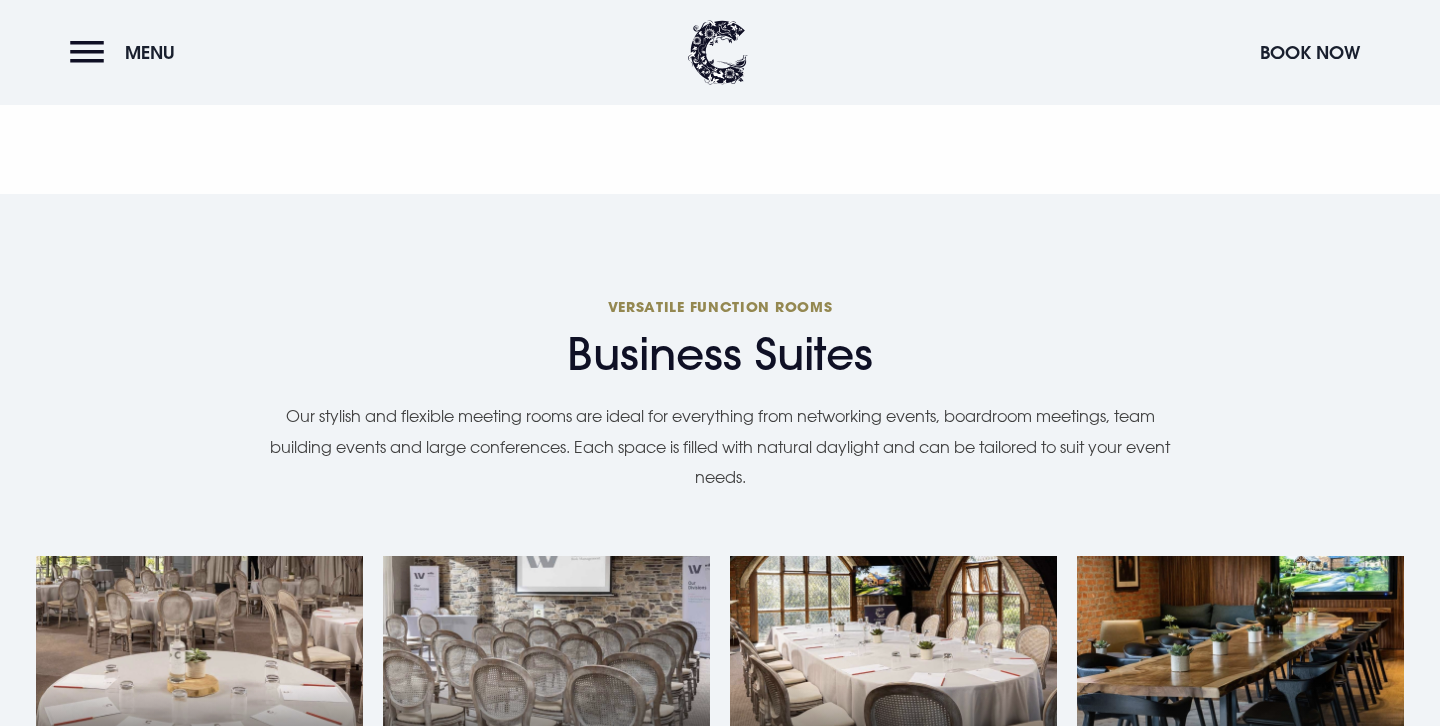 click on "Our stylish and flexible meeting rooms are ideal for everything from networking events, boardroom meetings, team building events and large conferences. Each space is filled with natural daylight and can be tailored to suit your event needs." at bounding box center (720, 446) 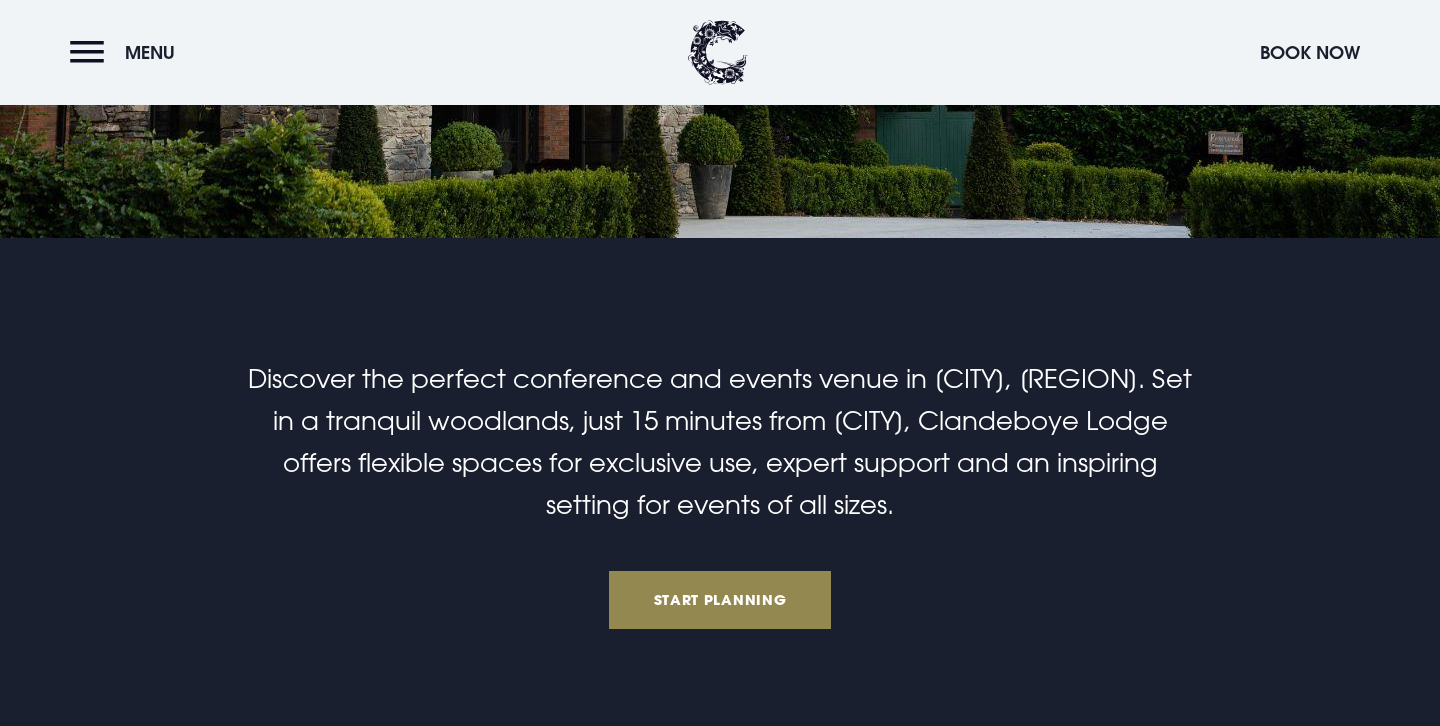 scroll, scrollTop: 311, scrollLeft: 0, axis: vertical 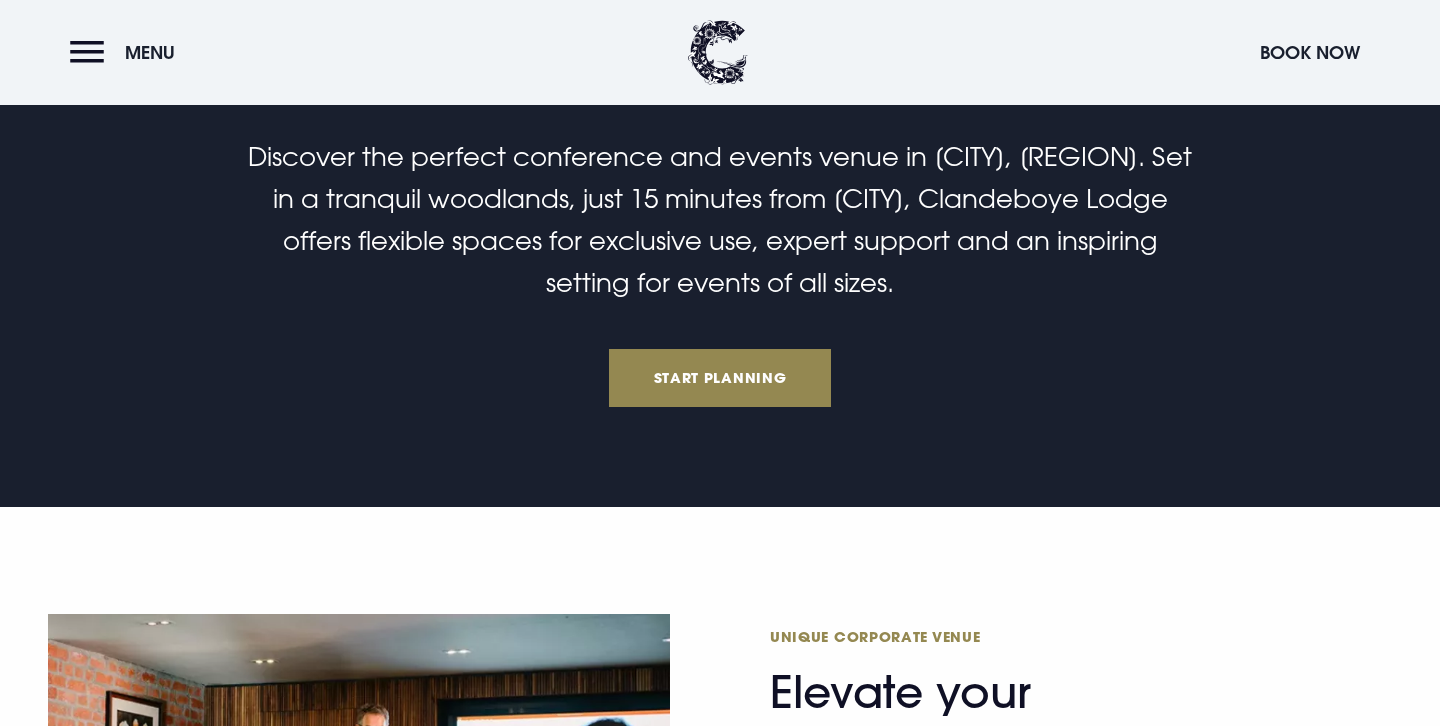 click on "Discover the perfect conference and events venue in Bangor, Northern Ireland. Set in a tranquil woodlands, just 15 minutes from Belfast, Clandeboye Lodge offers flexible spaces for exclusive use, expert support and an inspiring setting for events of all sizes." at bounding box center [720, 219] 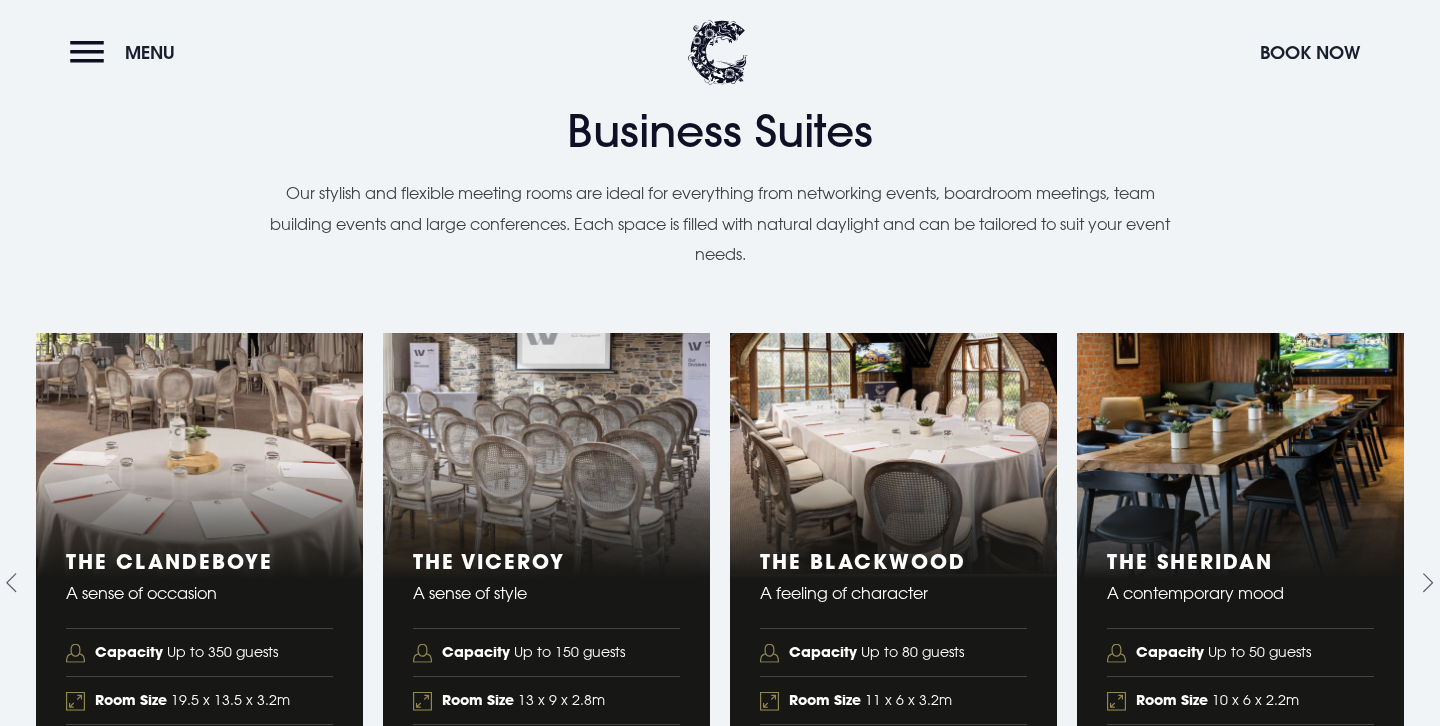 scroll, scrollTop: 2026, scrollLeft: 0, axis: vertical 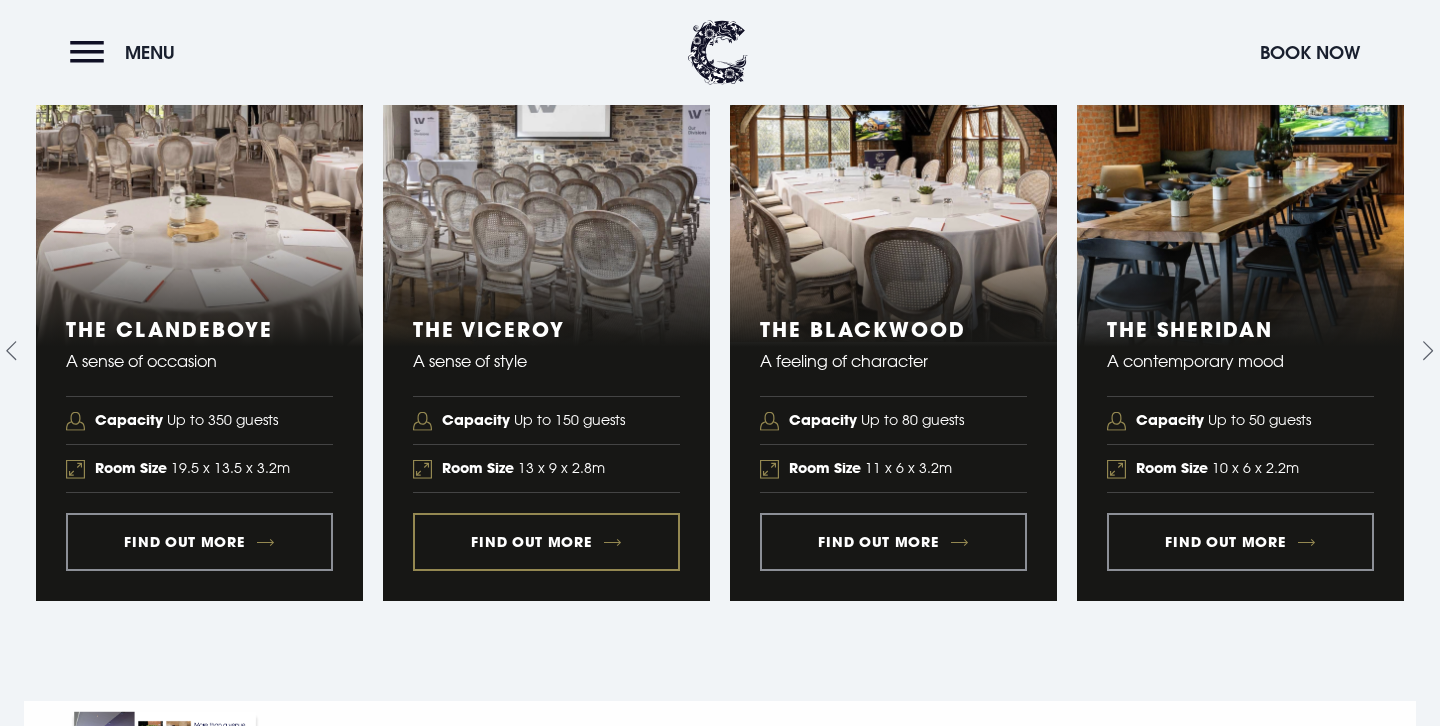 click at bounding box center (546, 350) 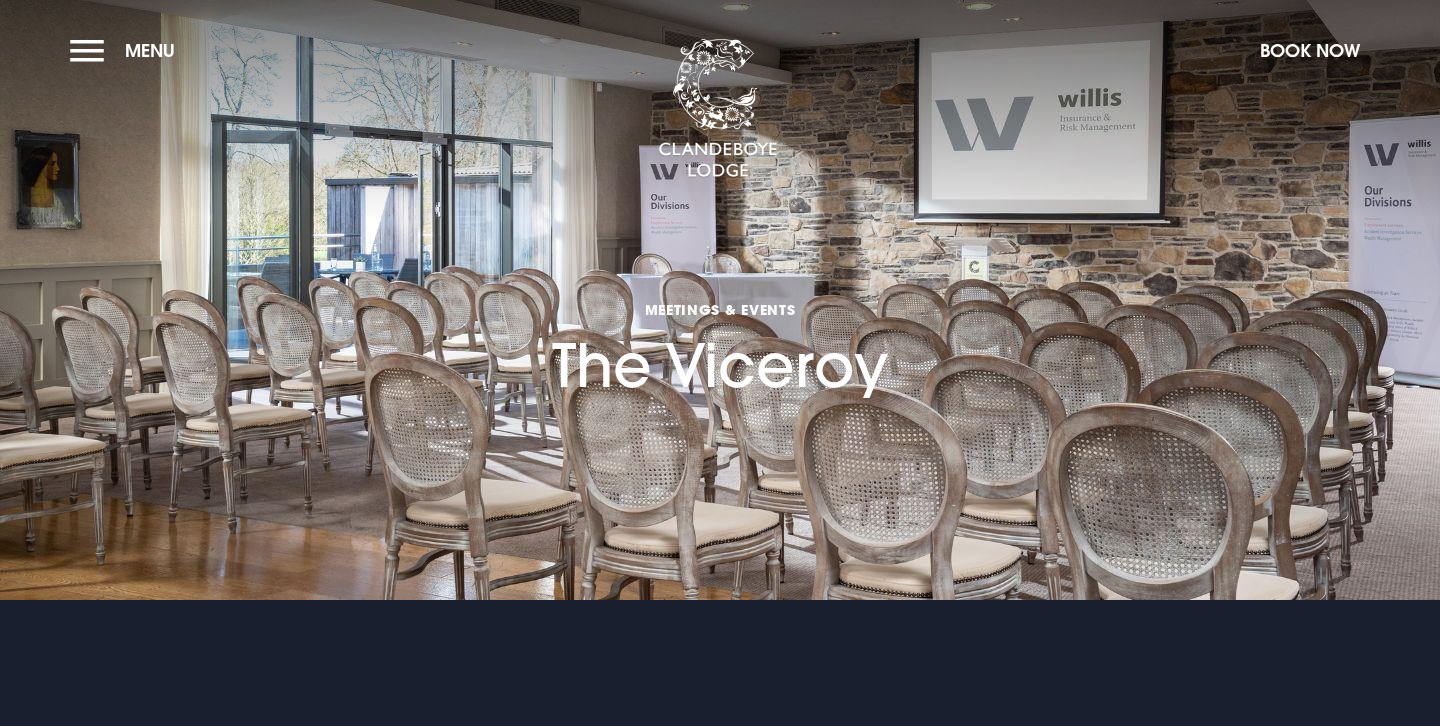 scroll, scrollTop: 145, scrollLeft: 0, axis: vertical 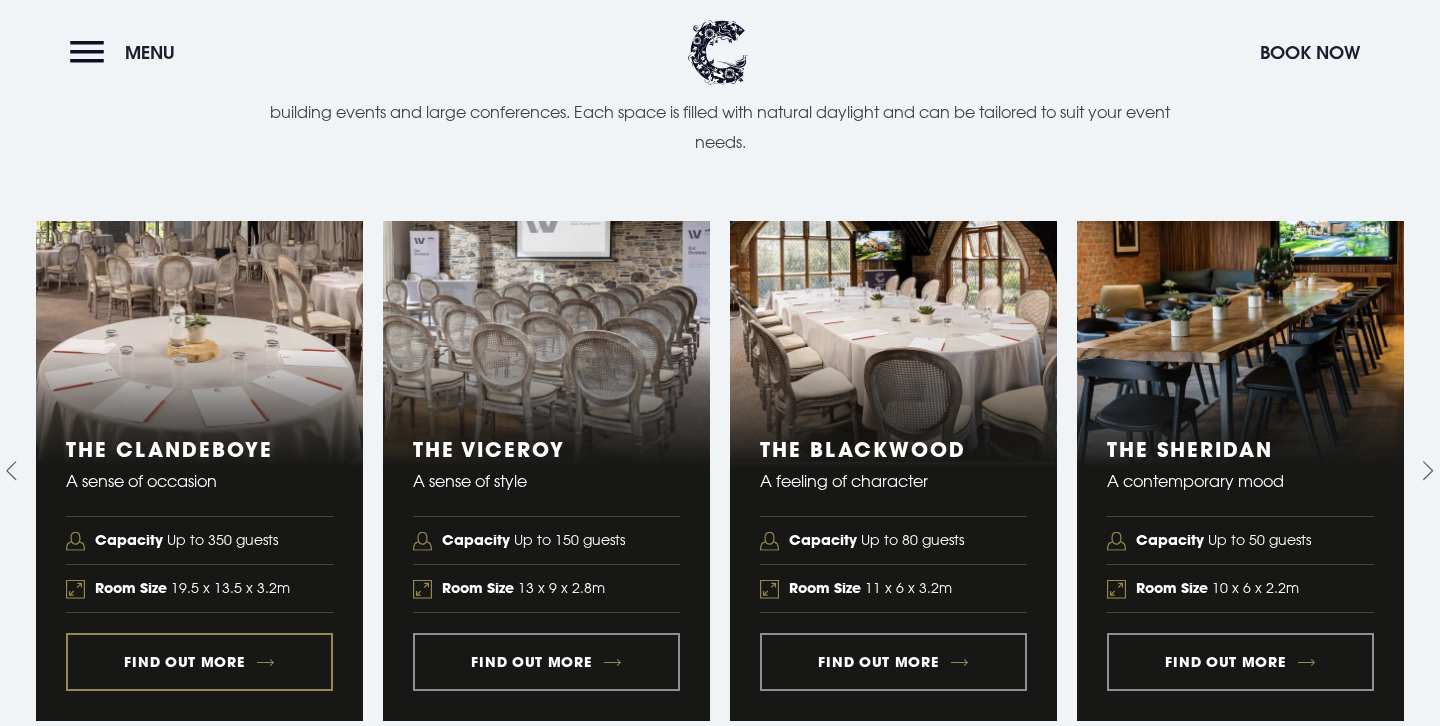 click at bounding box center [199, 470] 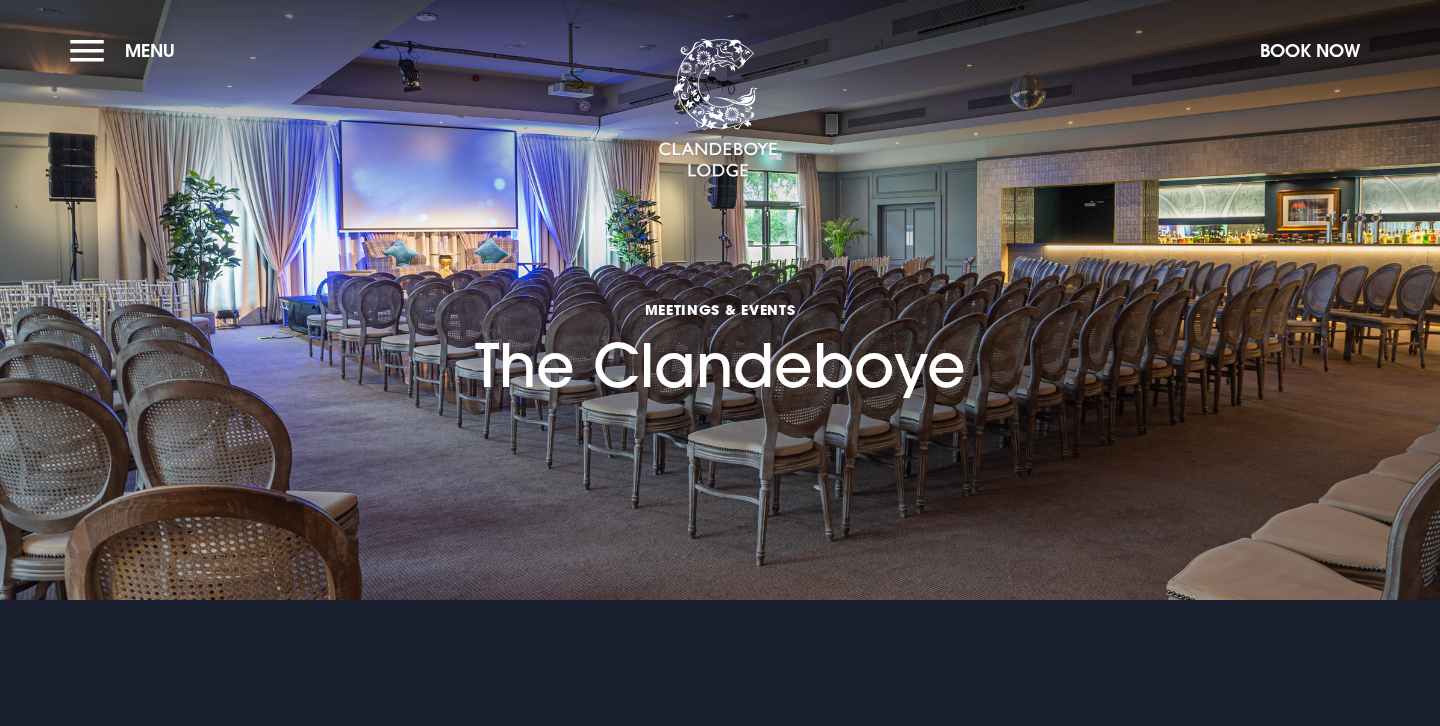 scroll, scrollTop: 0, scrollLeft: 0, axis: both 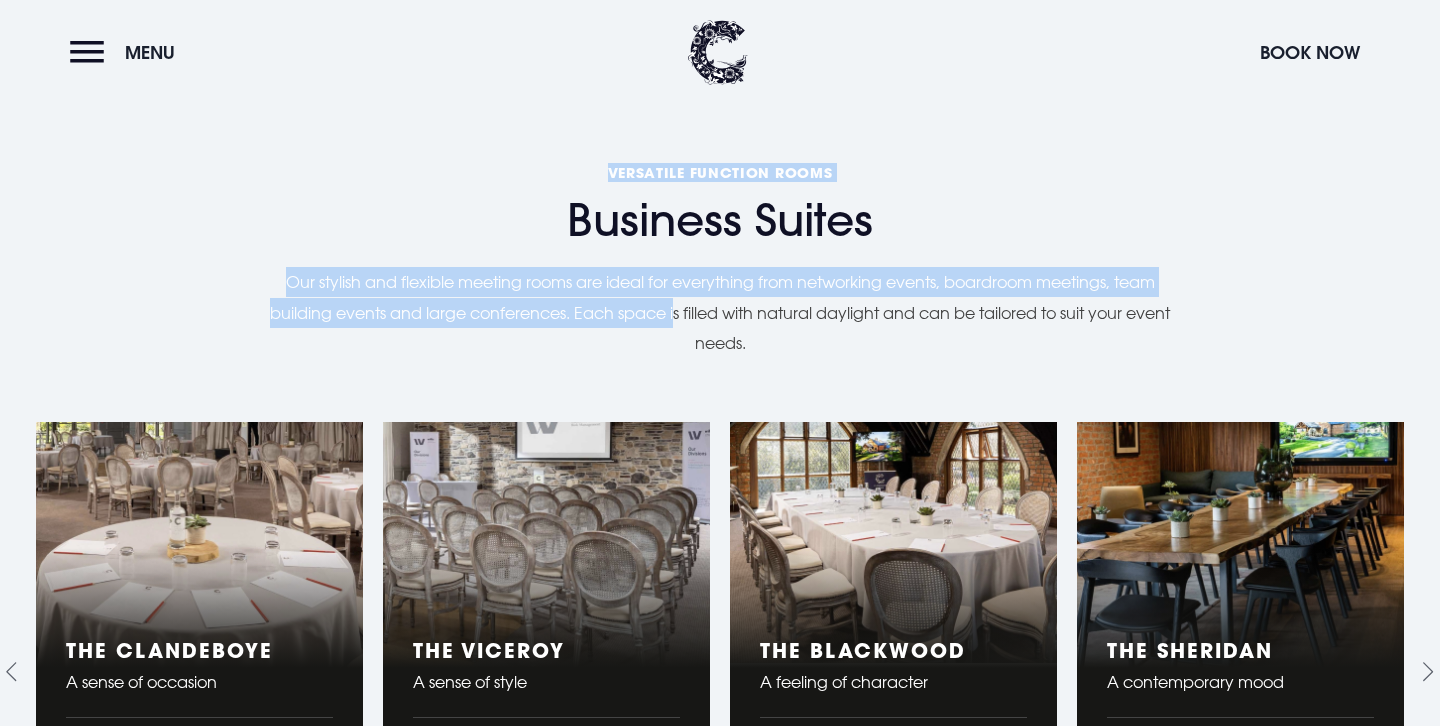 drag, startPoint x: 673, startPoint y: 119, endPoint x: 761, endPoint y: 124, distance: 88.14193 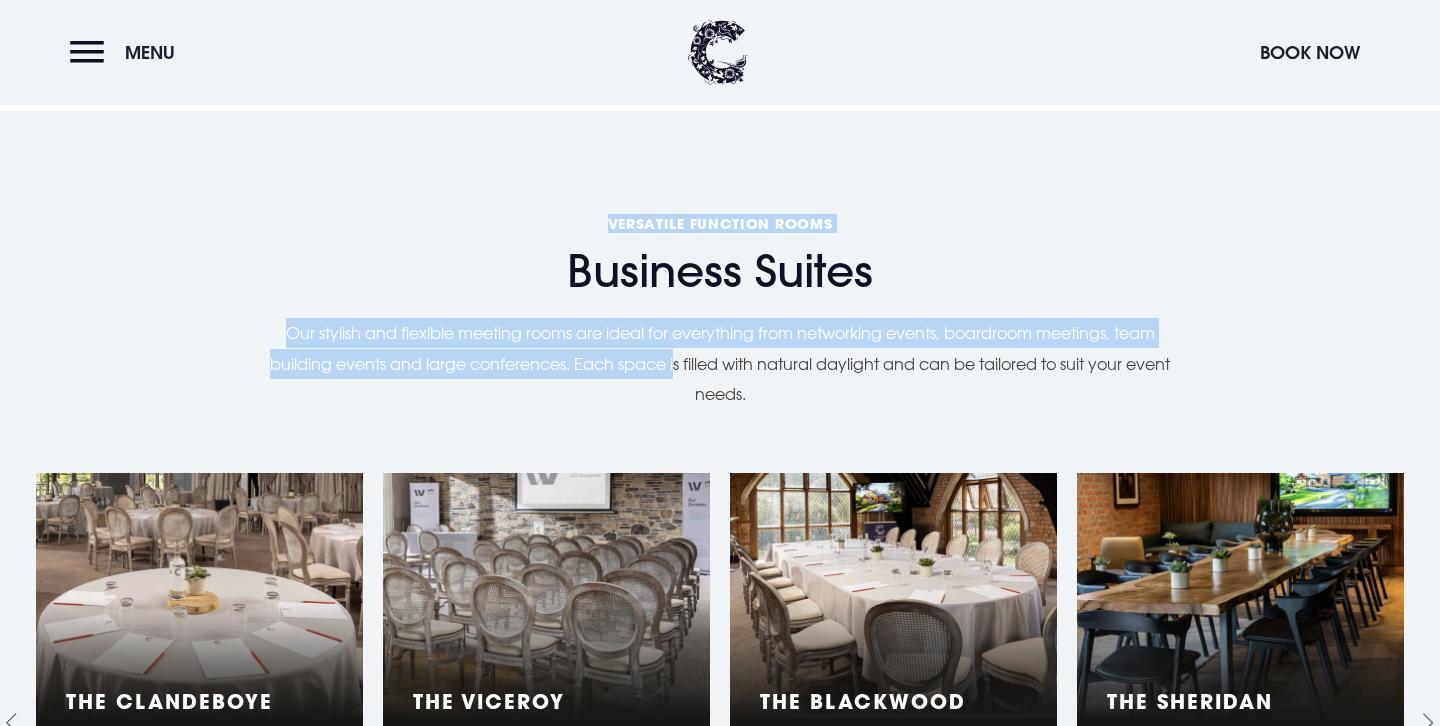 click on "Business Suites   Versatile function rooms   Our stylish and flexible meeting rooms are ideal for everything from networking events, boardroom meetings, team building events and large conferences. Each space is filled with natural daylight and can be tailored to suit your event needs.         The Blackwood   A feeling of character     Capacity  Up to 80 guests     Room Size  11 x 6 x 3.2m   Find out more     The Sheridan   A contemporary mood     Capacity  Up to 50 guests     Room Size  10 x 6 x 2.2m   Find out more     The State Room   A place to communicate     Capacity  Up to 10 guests     Room Size  4.8 x 4.8 x 4m   Find out more     The Clandeboye   A sense of occasion     Capacity  Up to 350 guests     Room Size  19.5 x 13.5 x 3.2m   Find out more     The Viceroy   A sense of style     Capacity  Up to 150 guests     Room Size  13 x 9 x 2.8m   Find out more     The Blackwood   A feeling of character     Capacity  Up to 80 guests     Room Size  11 x 6 x 3.2m   Find out more     The Sheridan       Capacity" at bounding box center (720, 592) 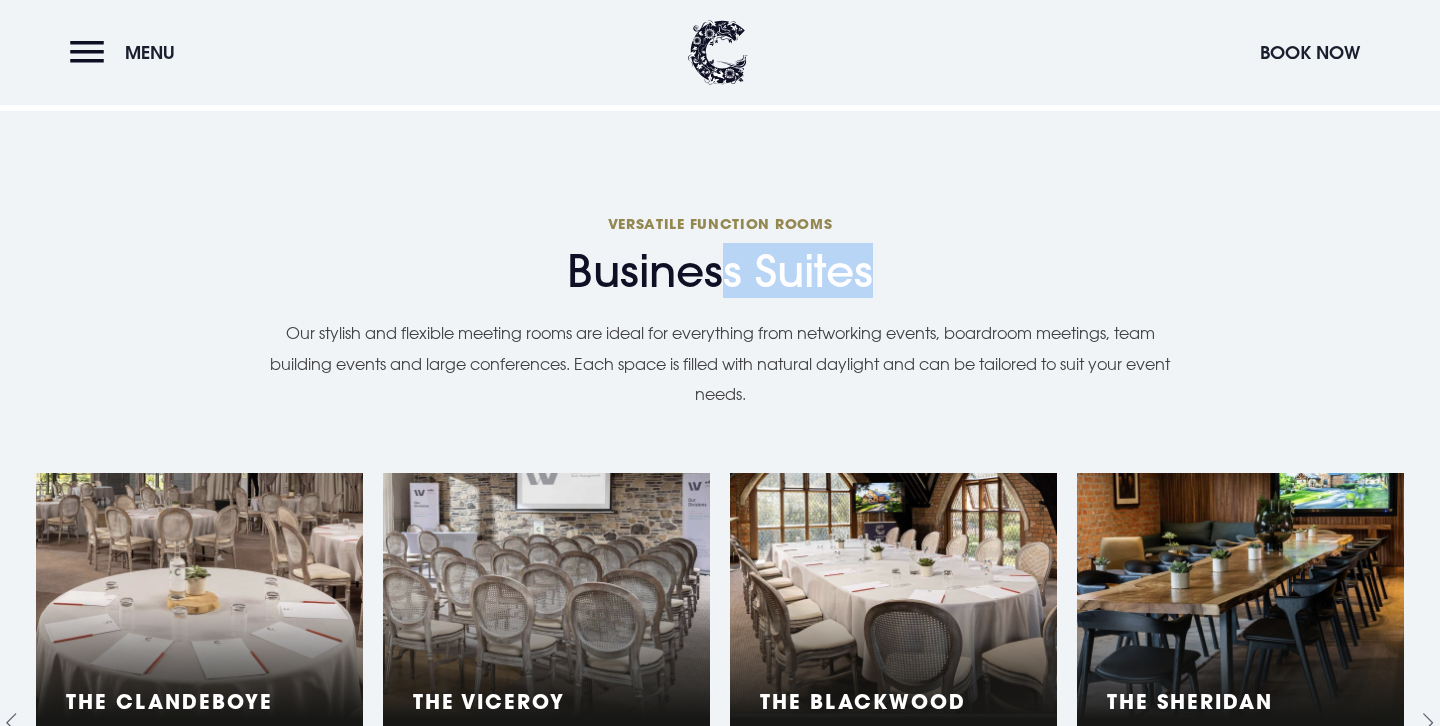 drag, startPoint x: 721, startPoint y: 266, endPoint x: 887, endPoint y: 266, distance: 166 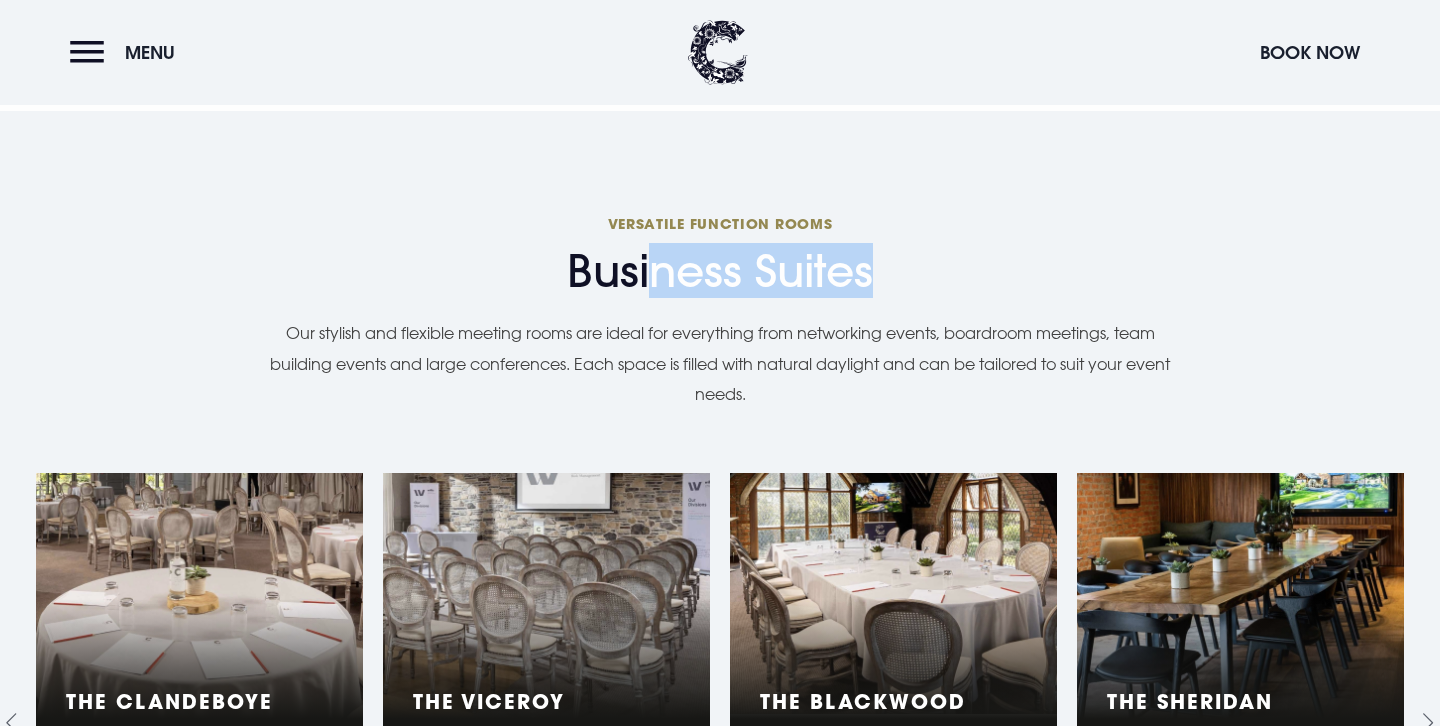drag, startPoint x: 876, startPoint y: 273, endPoint x: 644, endPoint y: 273, distance: 232 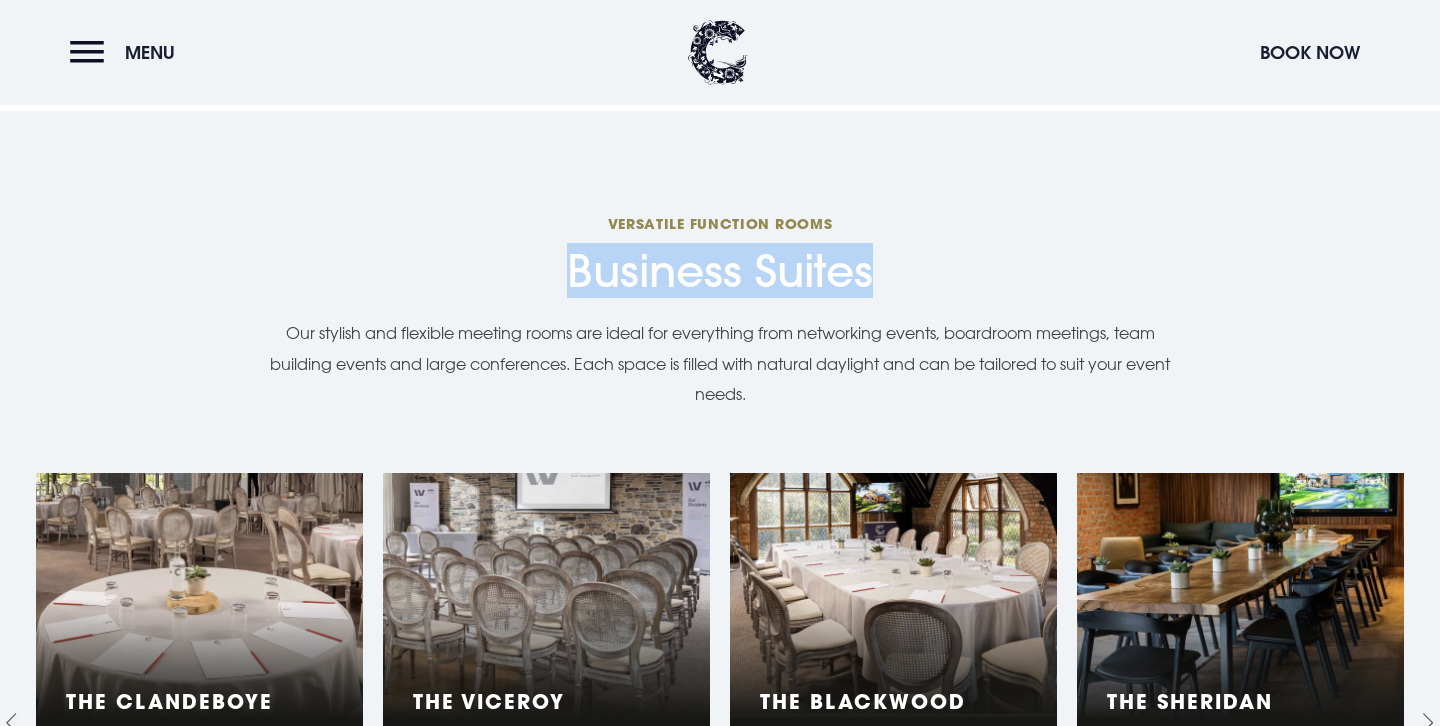 drag, startPoint x: 558, startPoint y: 273, endPoint x: 964, endPoint y: 273, distance: 406 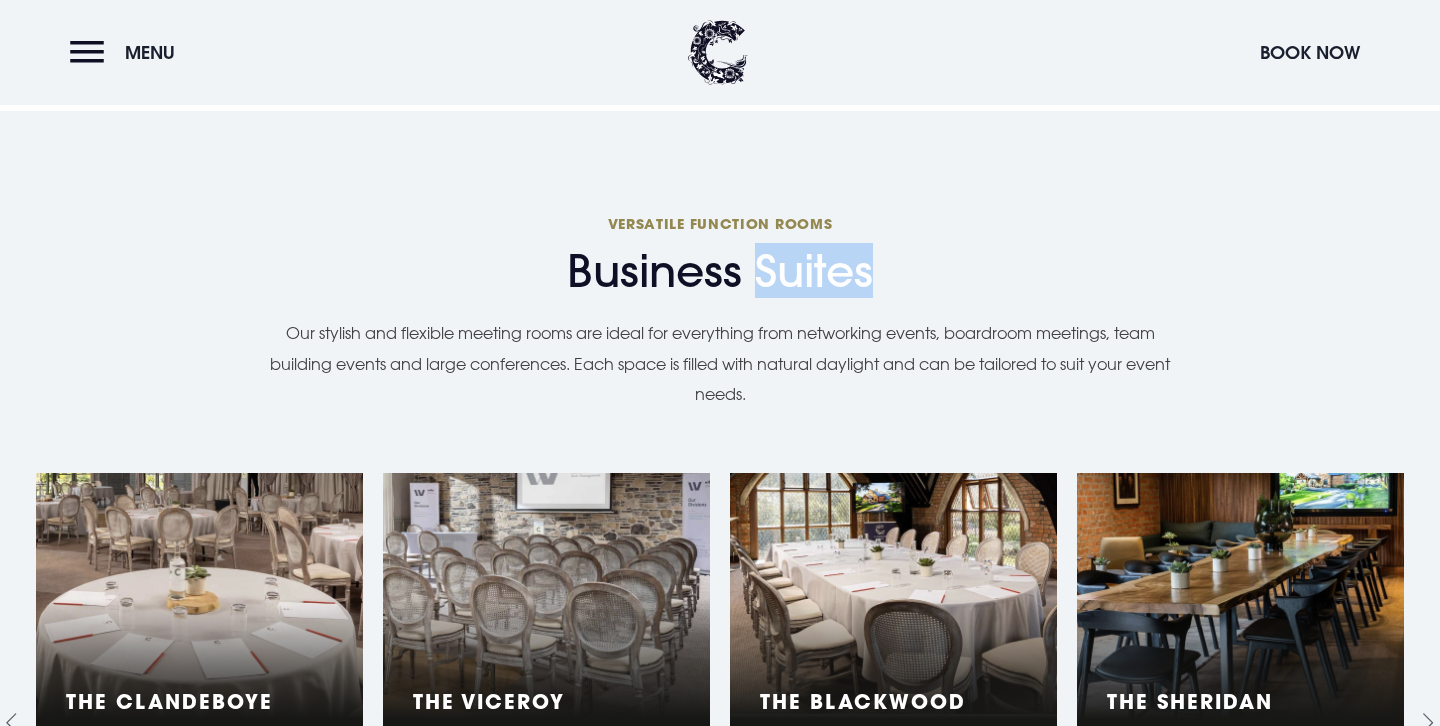 drag, startPoint x: 760, startPoint y: 276, endPoint x: 915, endPoint y: 274, distance: 155.01291 